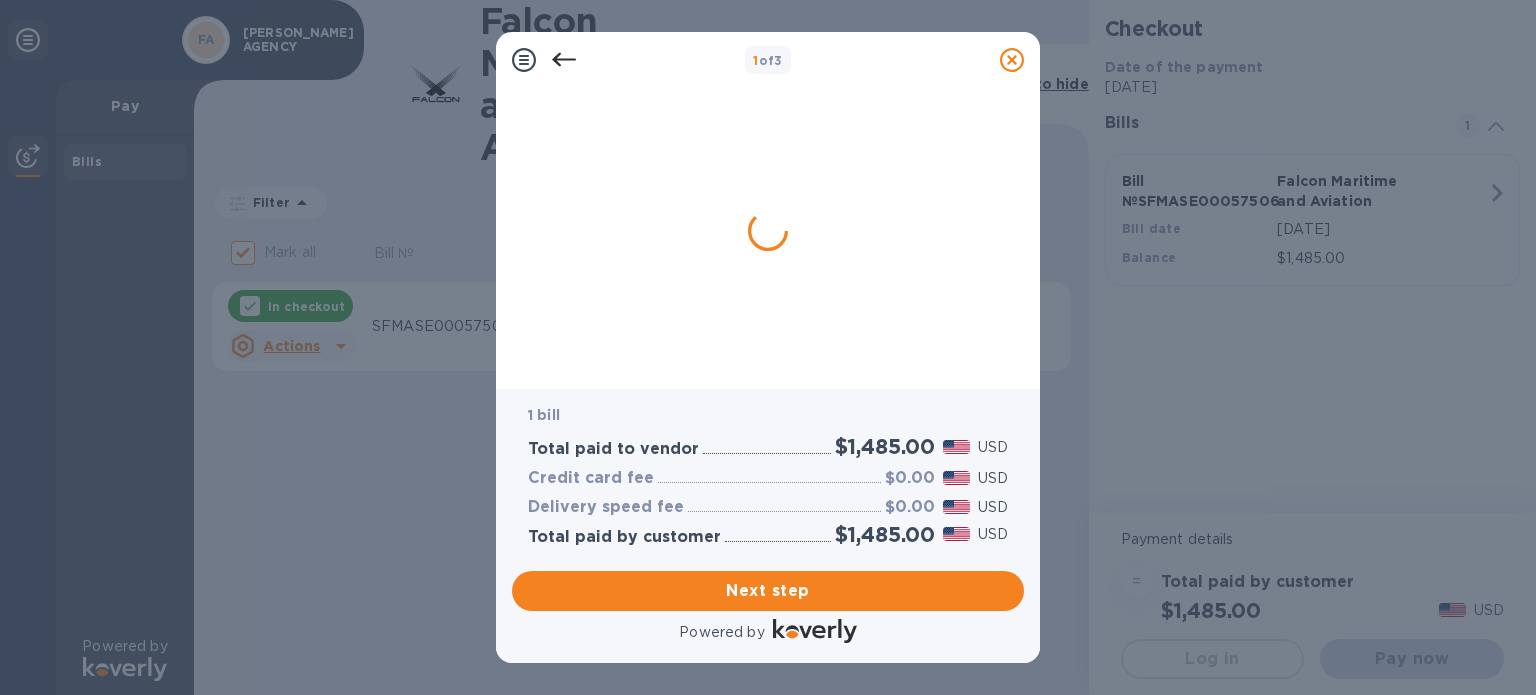 scroll, scrollTop: 0, scrollLeft: 0, axis: both 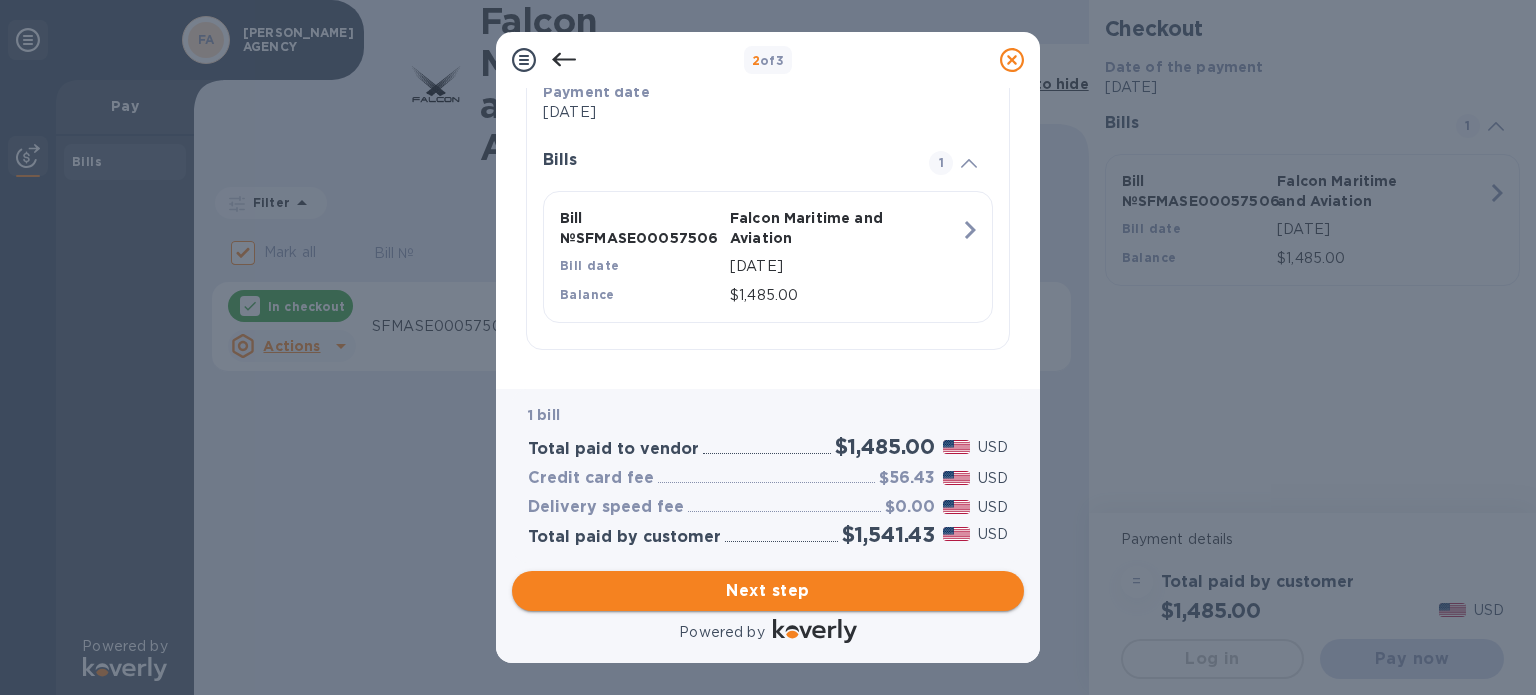 drag, startPoint x: 931, startPoint y: 583, endPoint x: 940, endPoint y: 574, distance: 12.727922 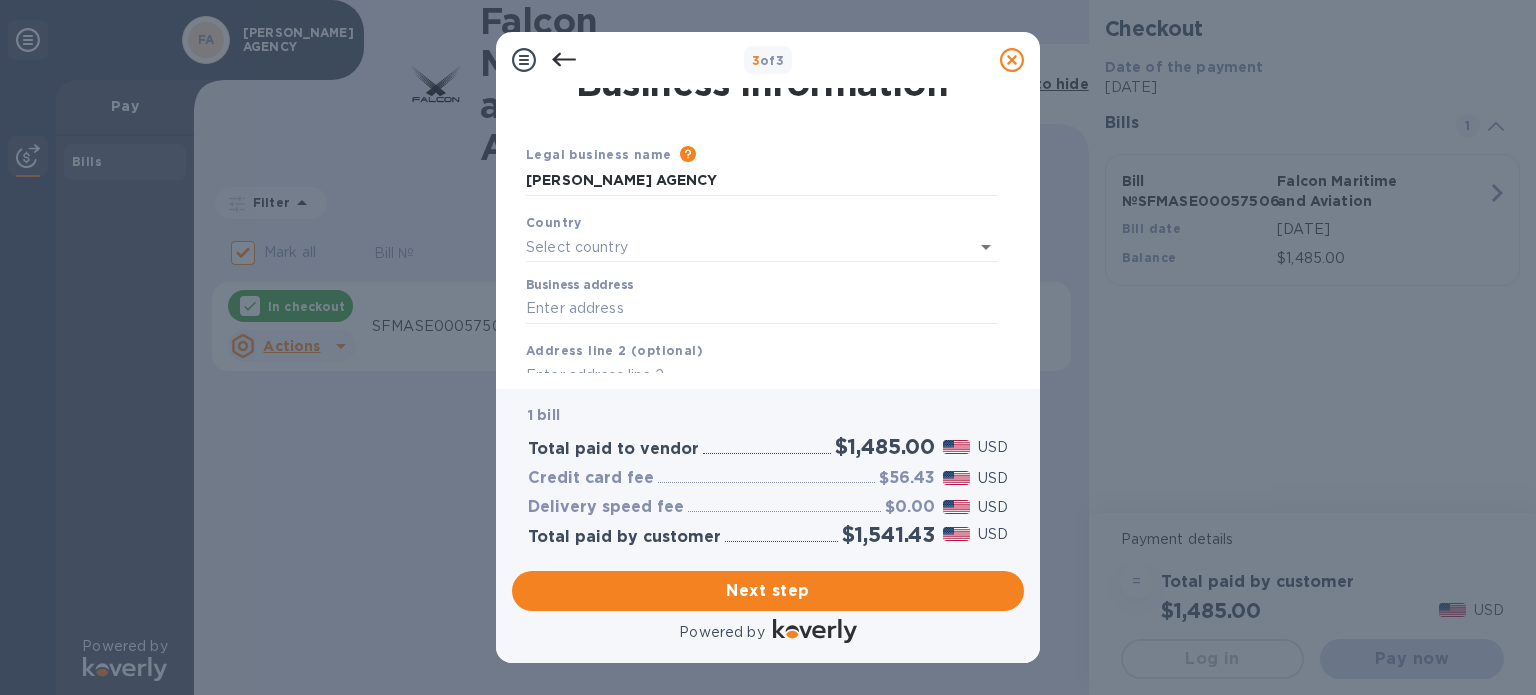 scroll, scrollTop: 0, scrollLeft: 0, axis: both 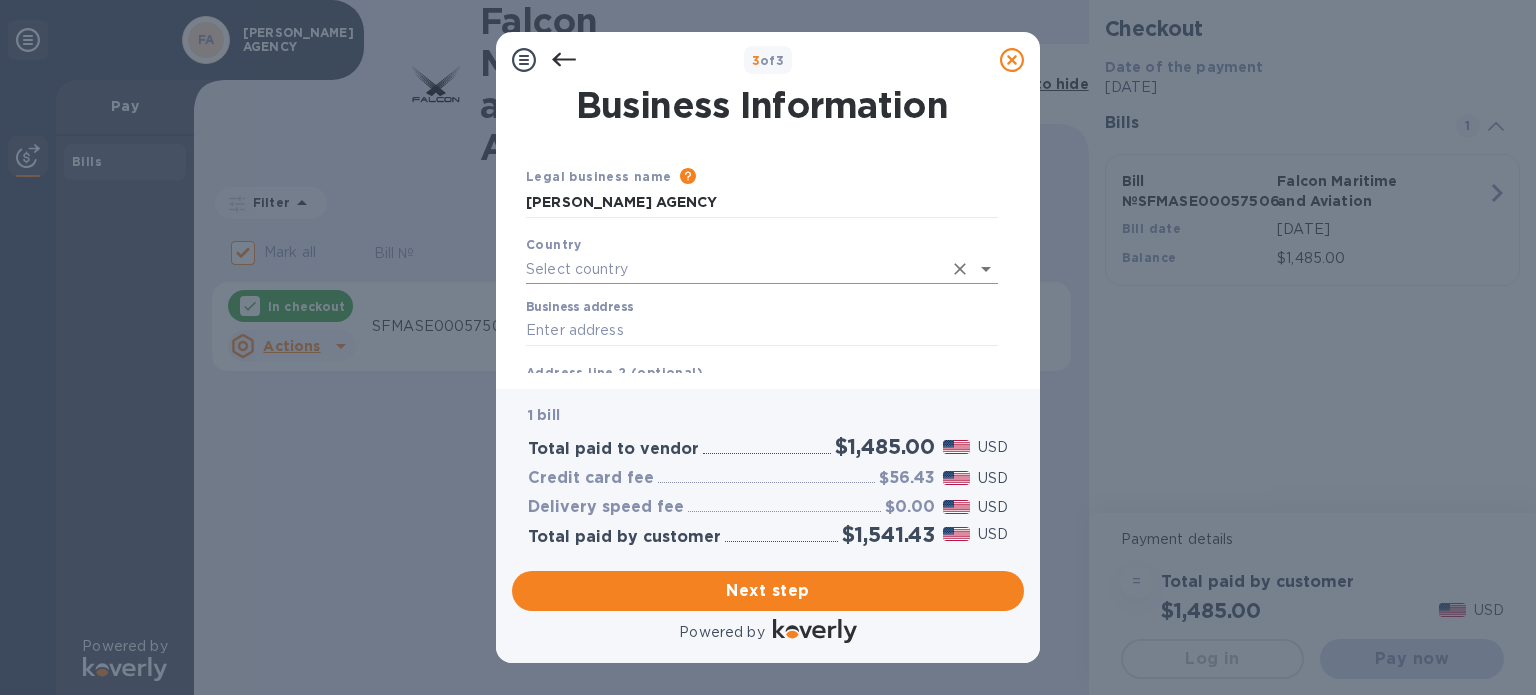 click at bounding box center (734, 269) 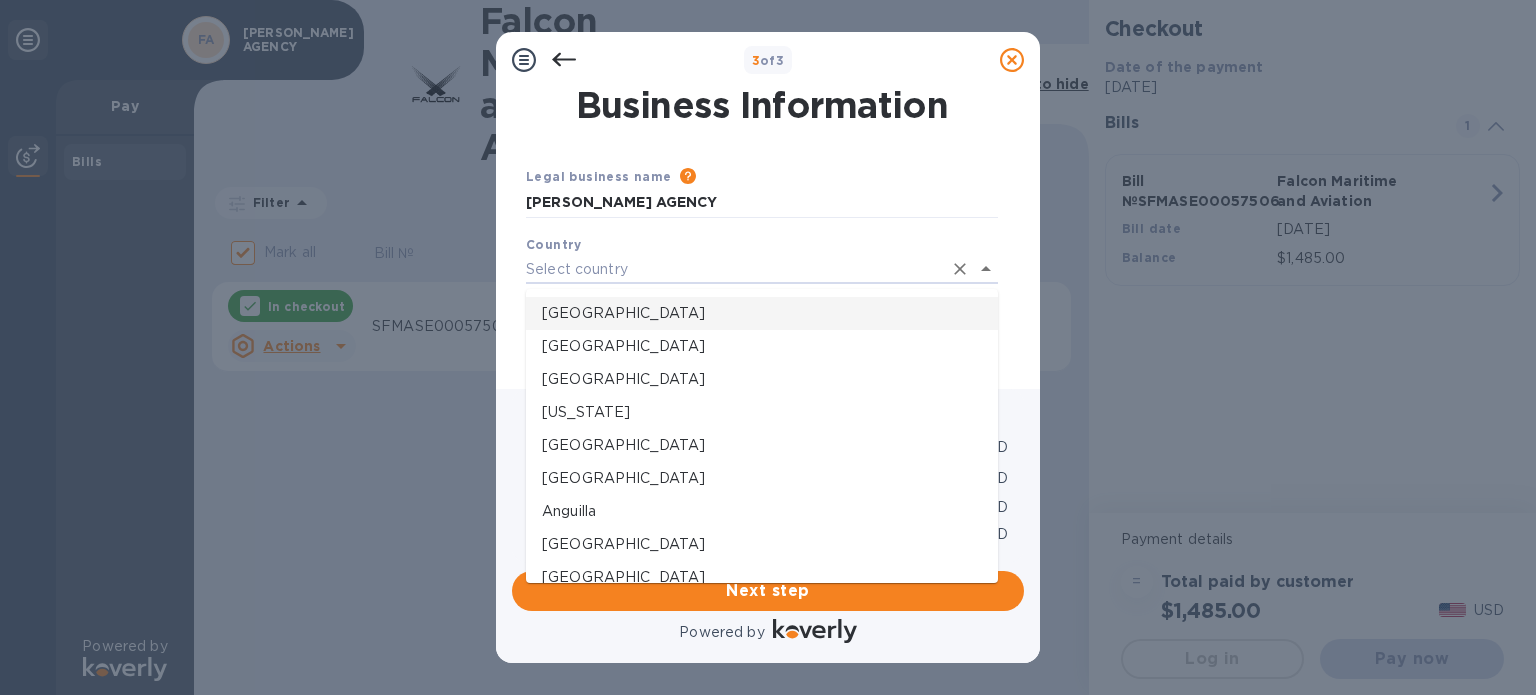 type on "[GEOGRAPHIC_DATA]" 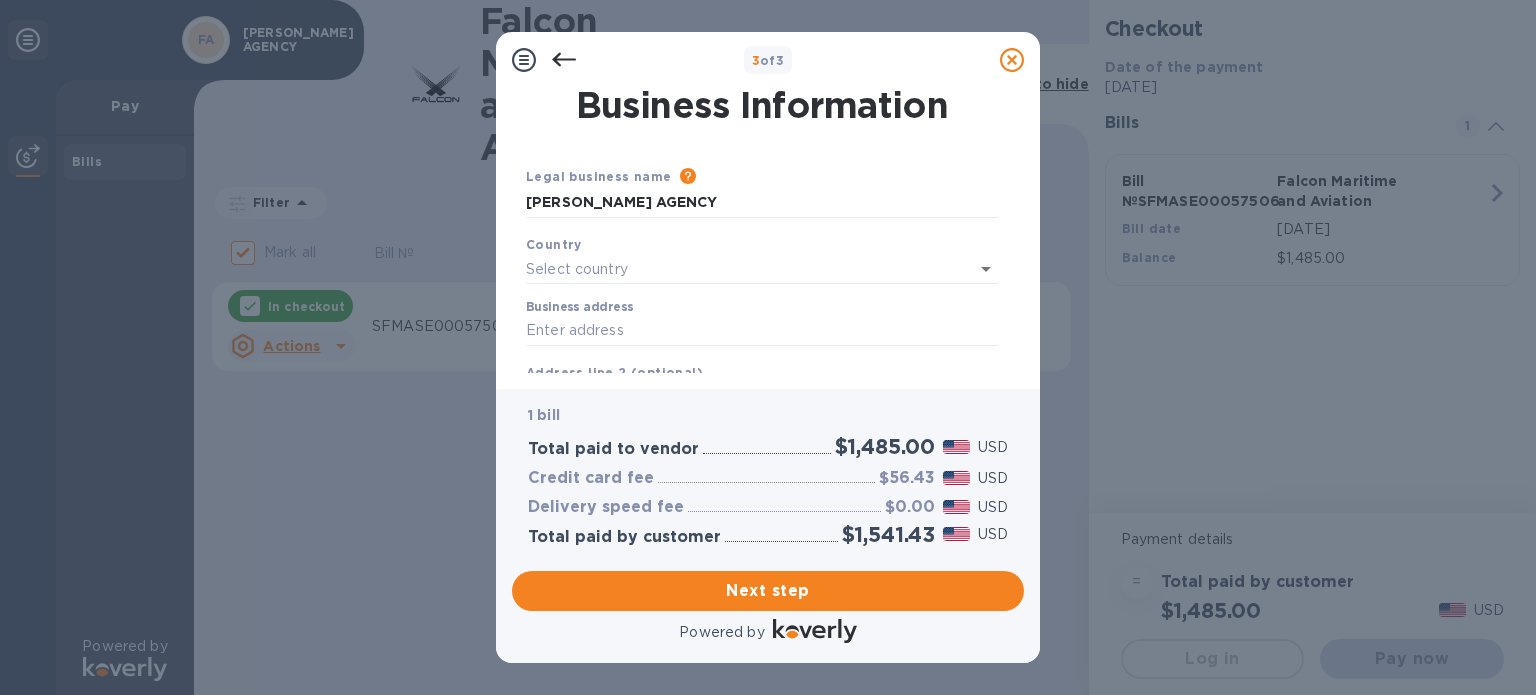 click on "Address line 2 (optional)" at bounding box center (762, 387) 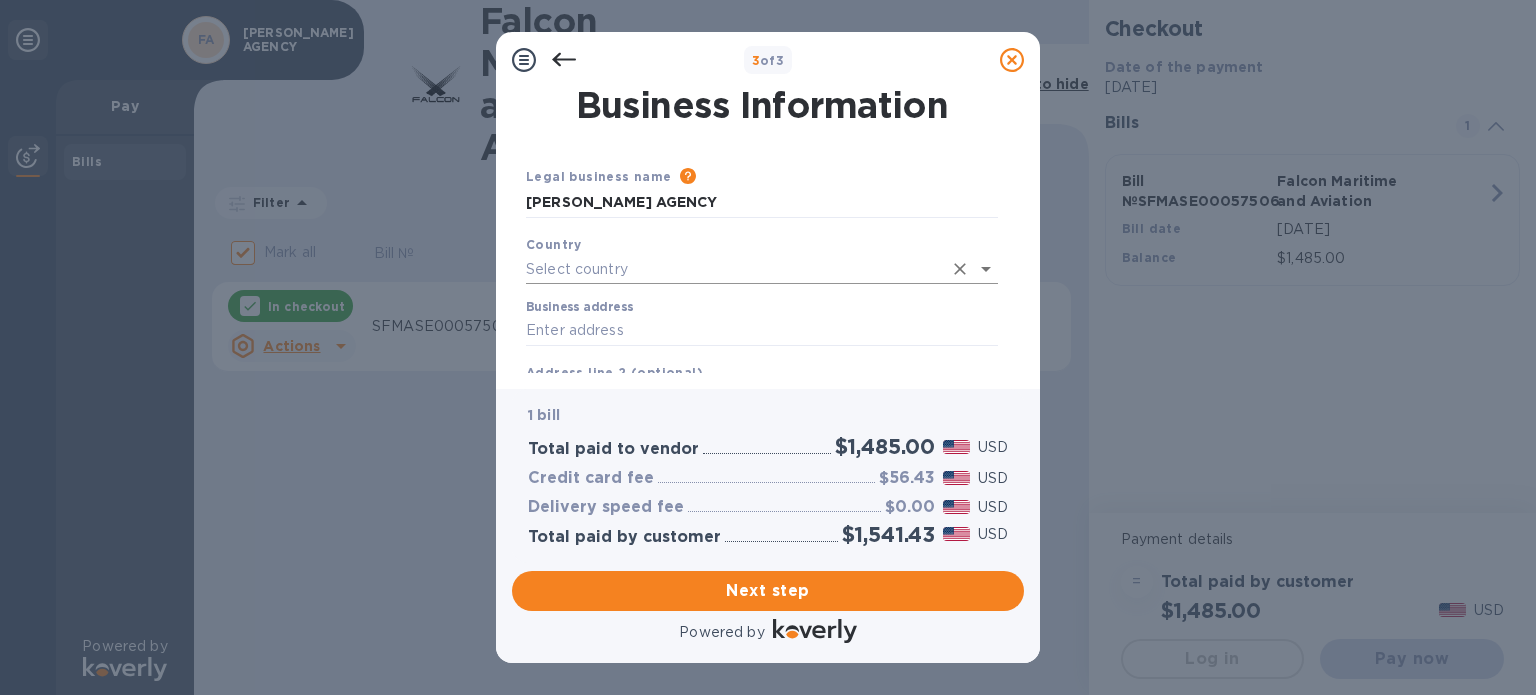 drag, startPoint x: 609, startPoint y: 267, endPoint x: 609, endPoint y: 279, distance: 12 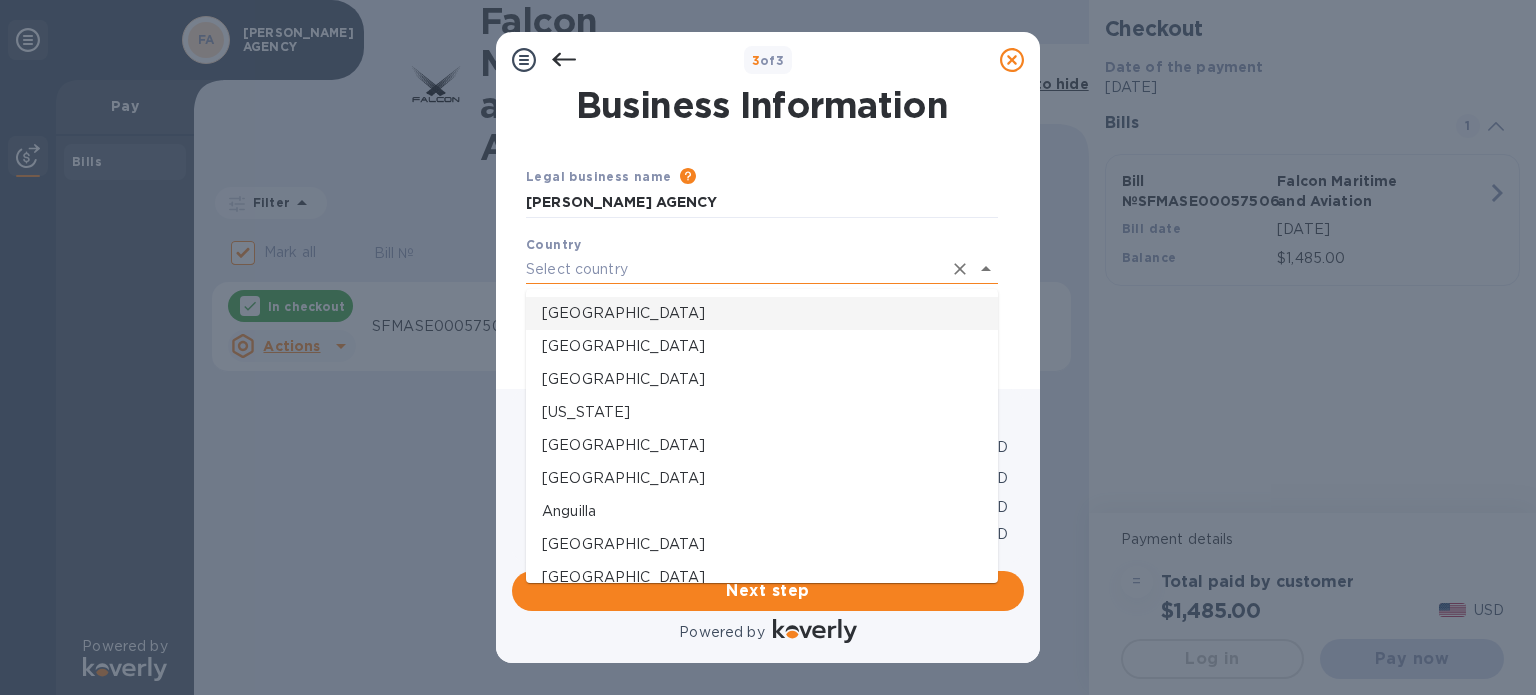 type on "[GEOGRAPHIC_DATA]" 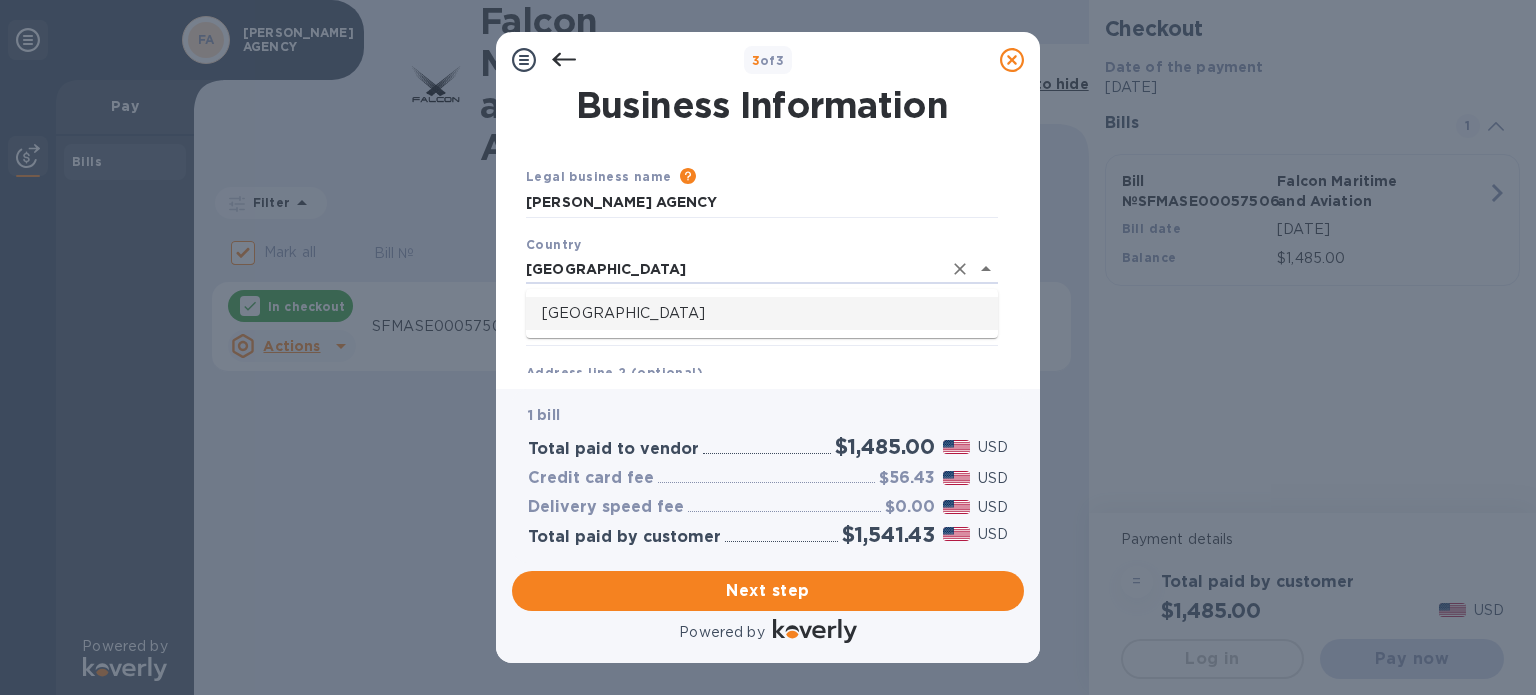 click on "[GEOGRAPHIC_DATA]" at bounding box center [762, 313] 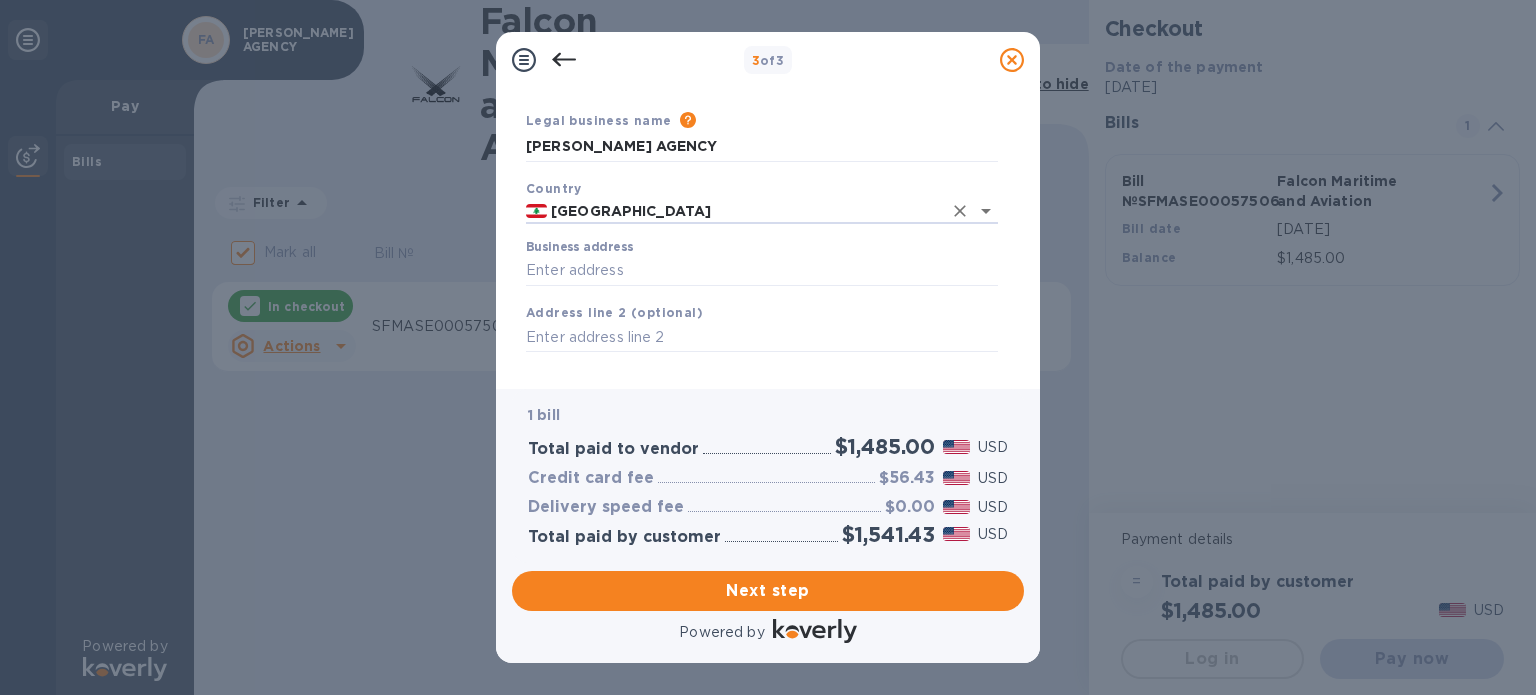scroll, scrollTop: 100, scrollLeft: 0, axis: vertical 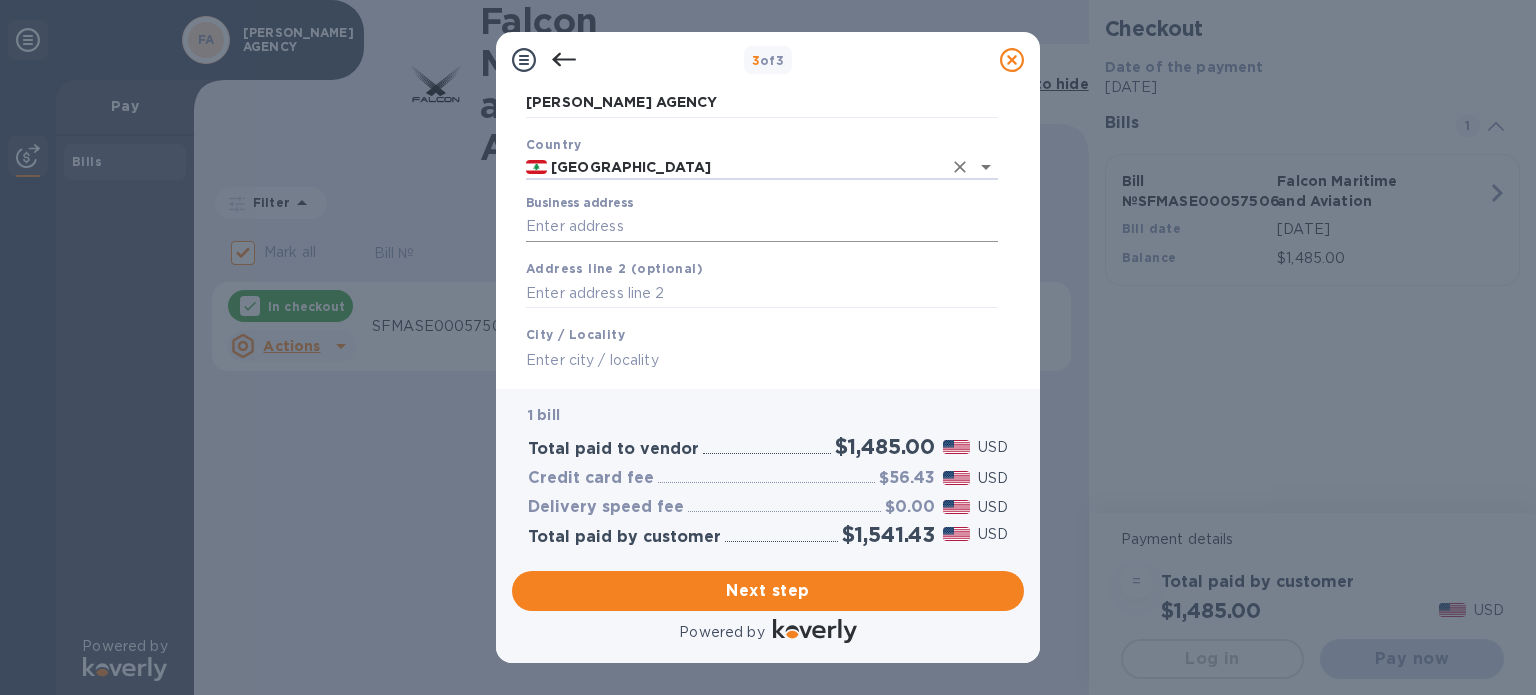 click on "Business address" at bounding box center [762, 227] 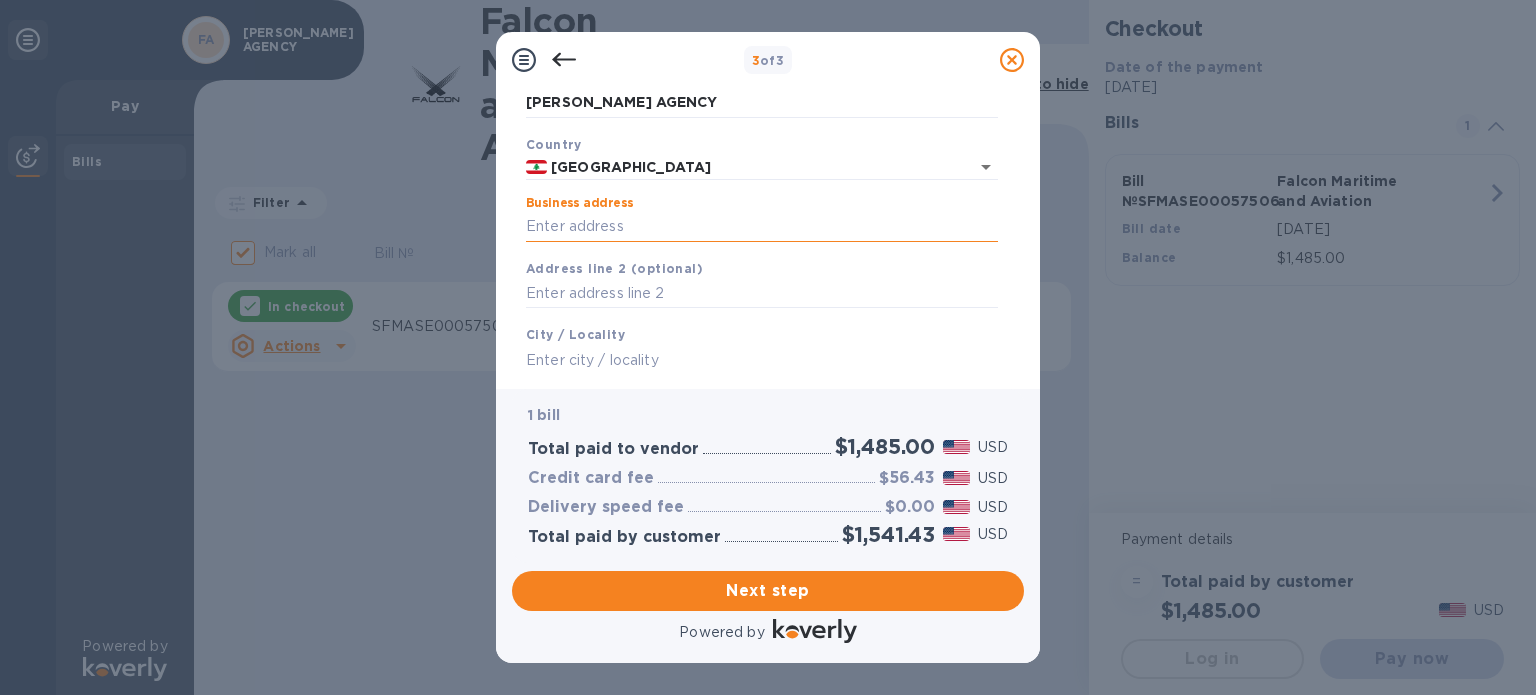 type on "845 NEW MAR [PERSON_NAME]" 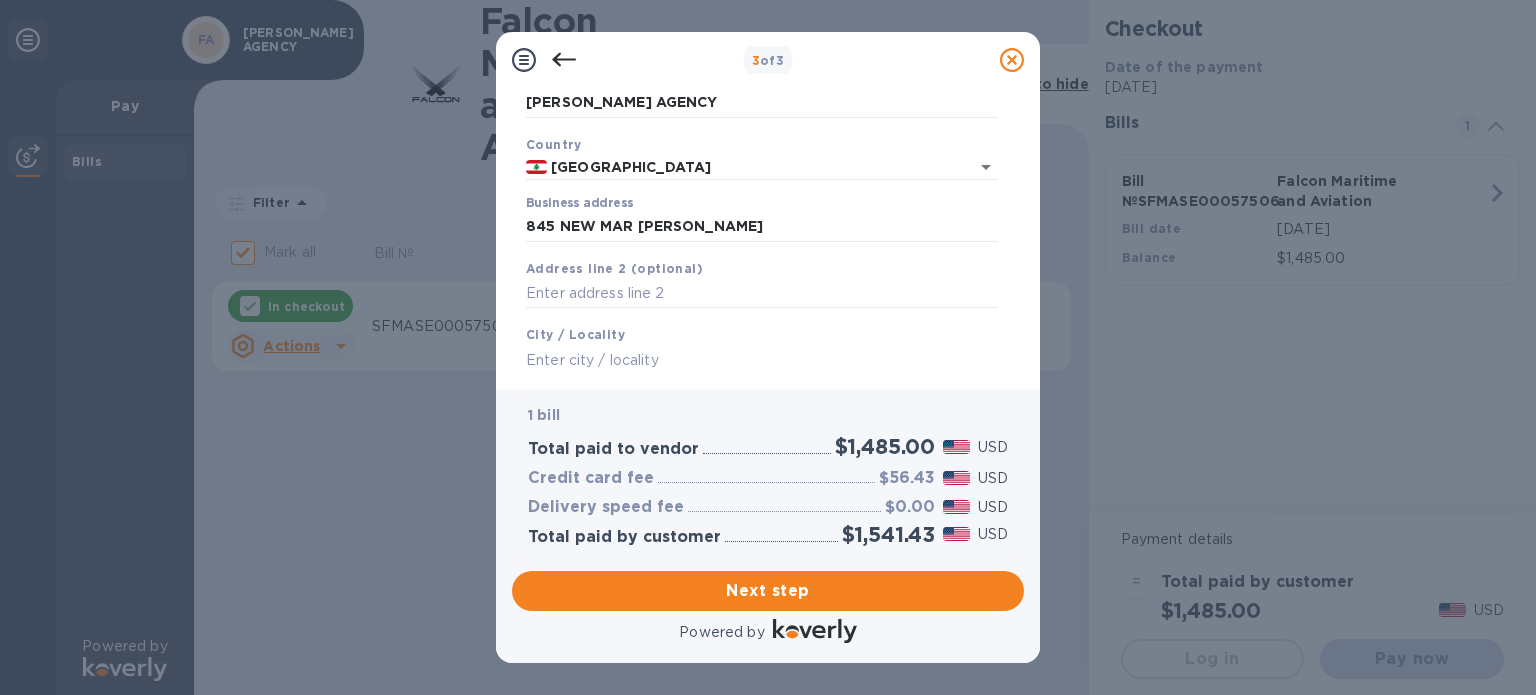 click at bounding box center [762, 360] 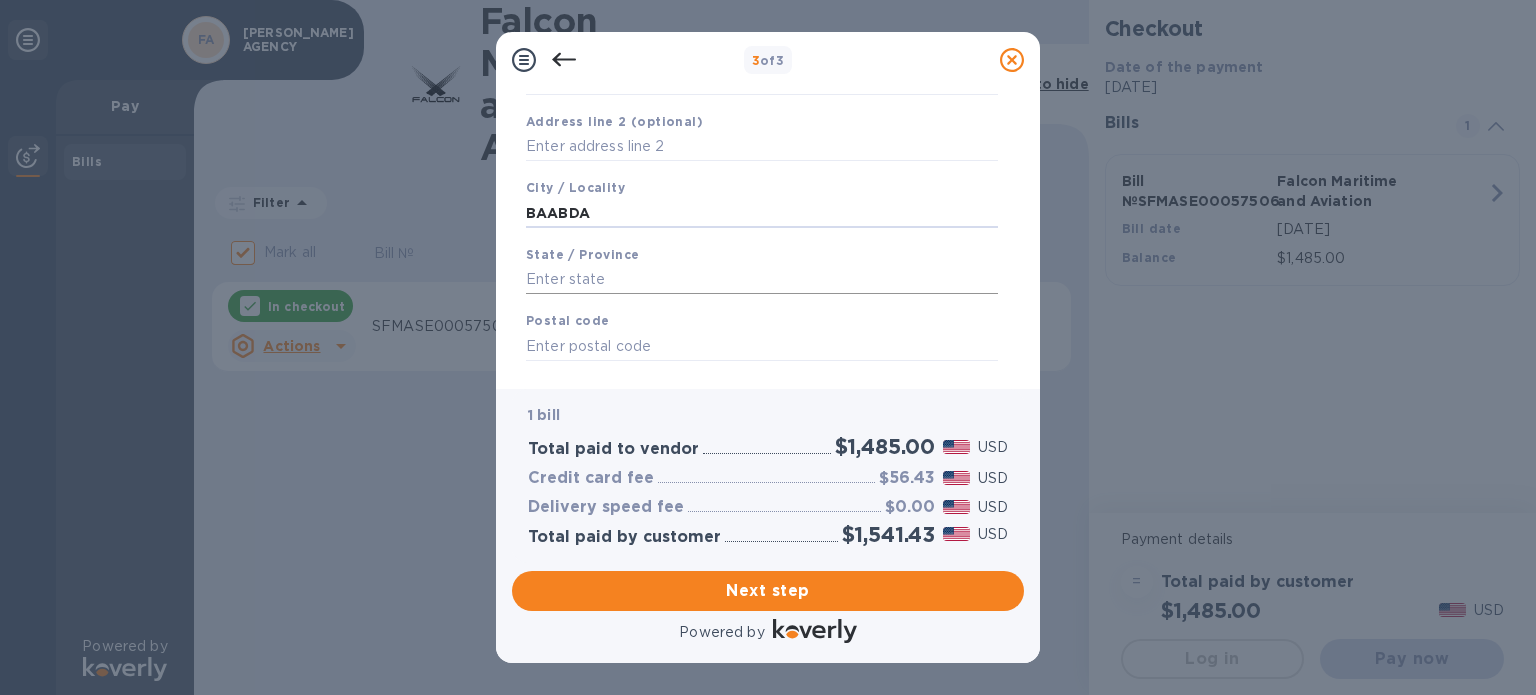 scroll, scrollTop: 285, scrollLeft: 0, axis: vertical 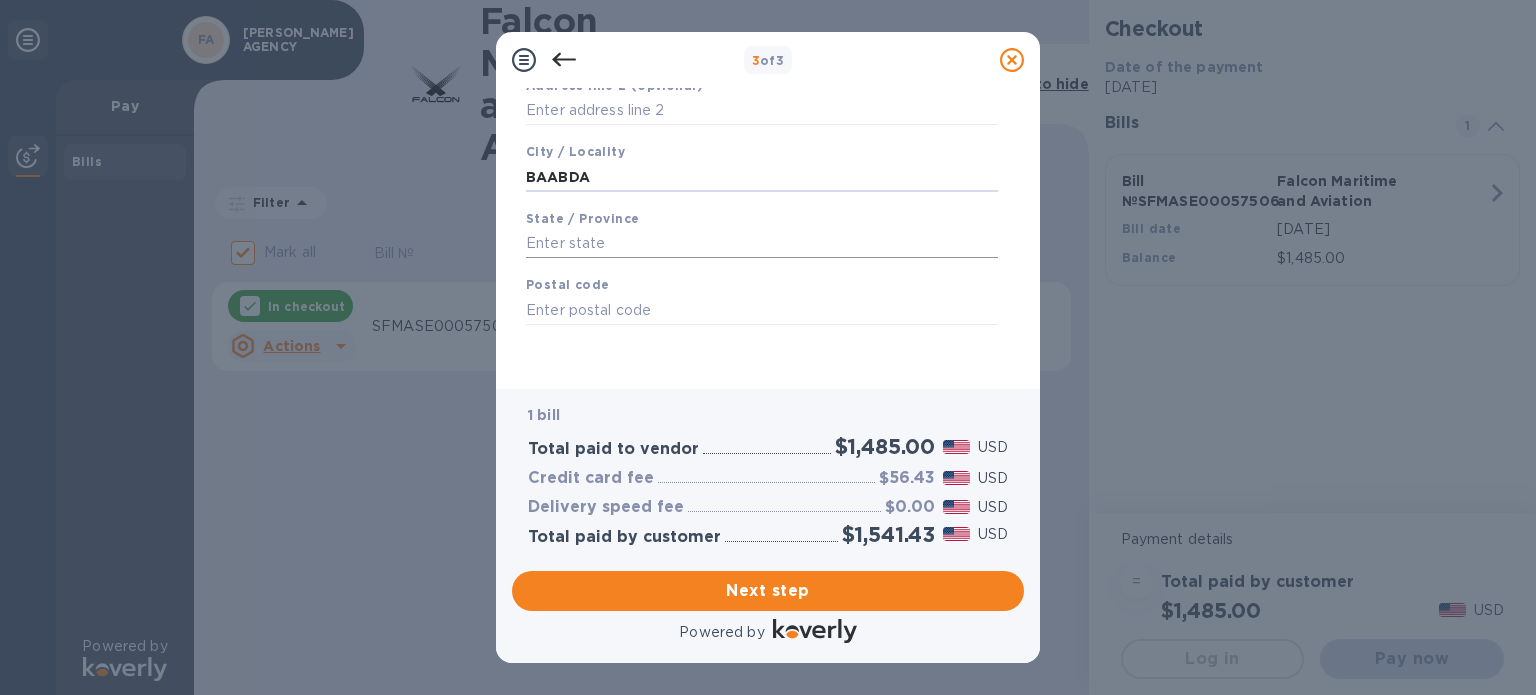 type on "BAABDA" 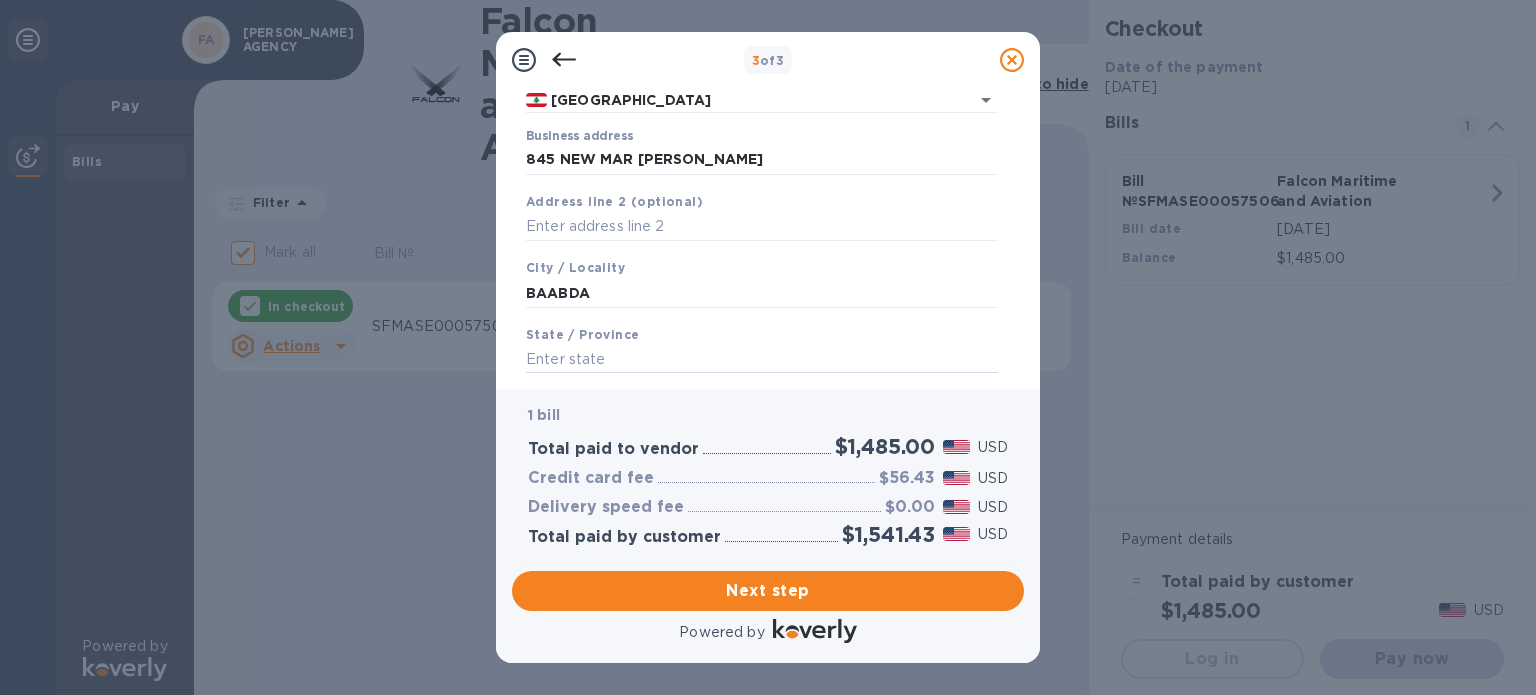 scroll, scrollTop: 0, scrollLeft: 0, axis: both 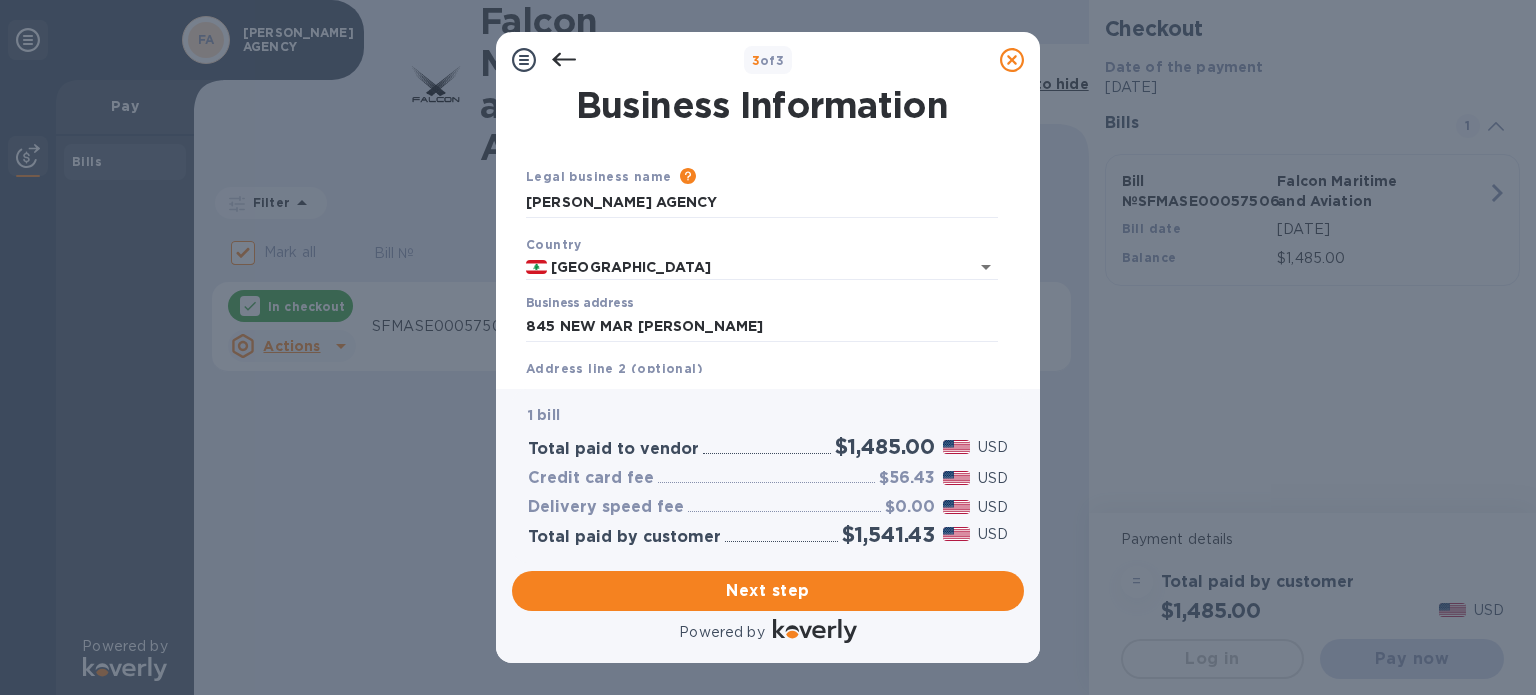 click on "Business address 845 [GEOGRAPHIC_DATA][PERSON_NAME]" at bounding box center (762, 319) 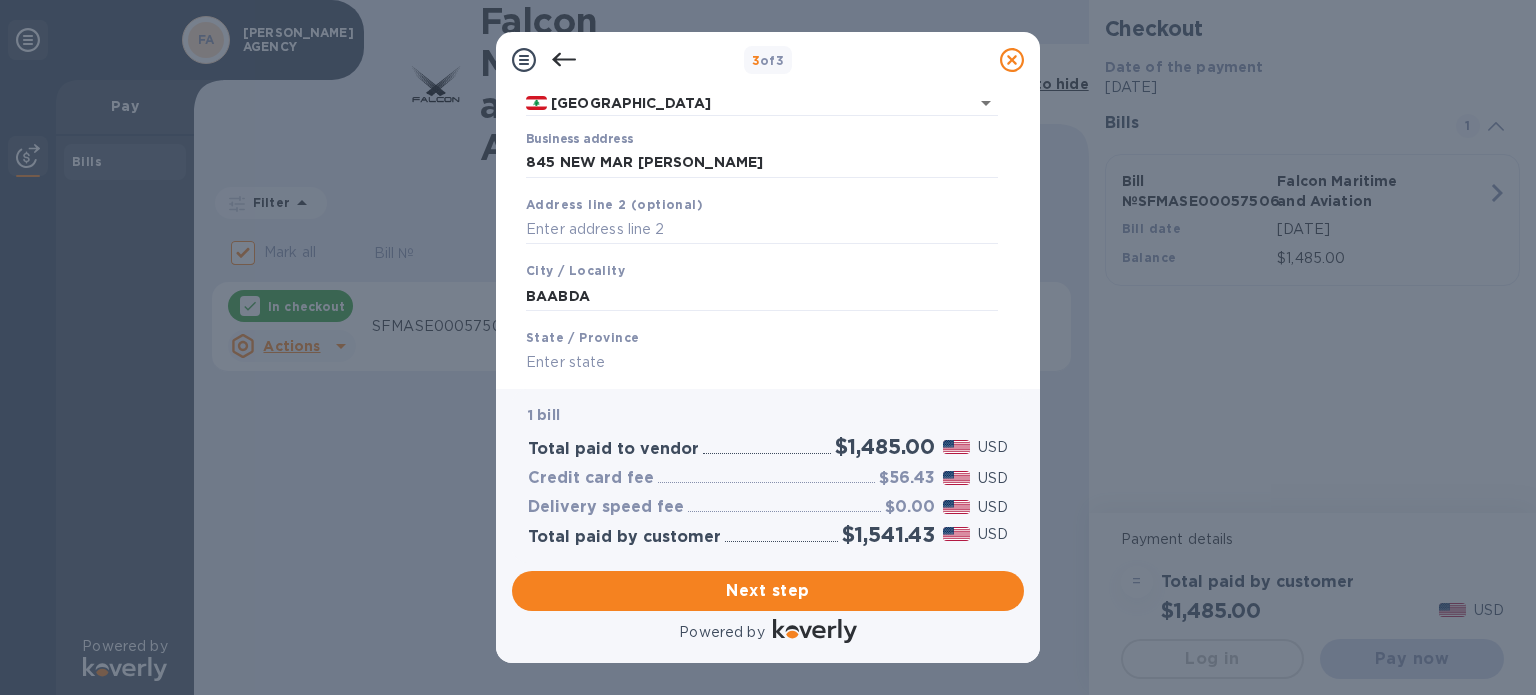 scroll, scrollTop: 85, scrollLeft: 0, axis: vertical 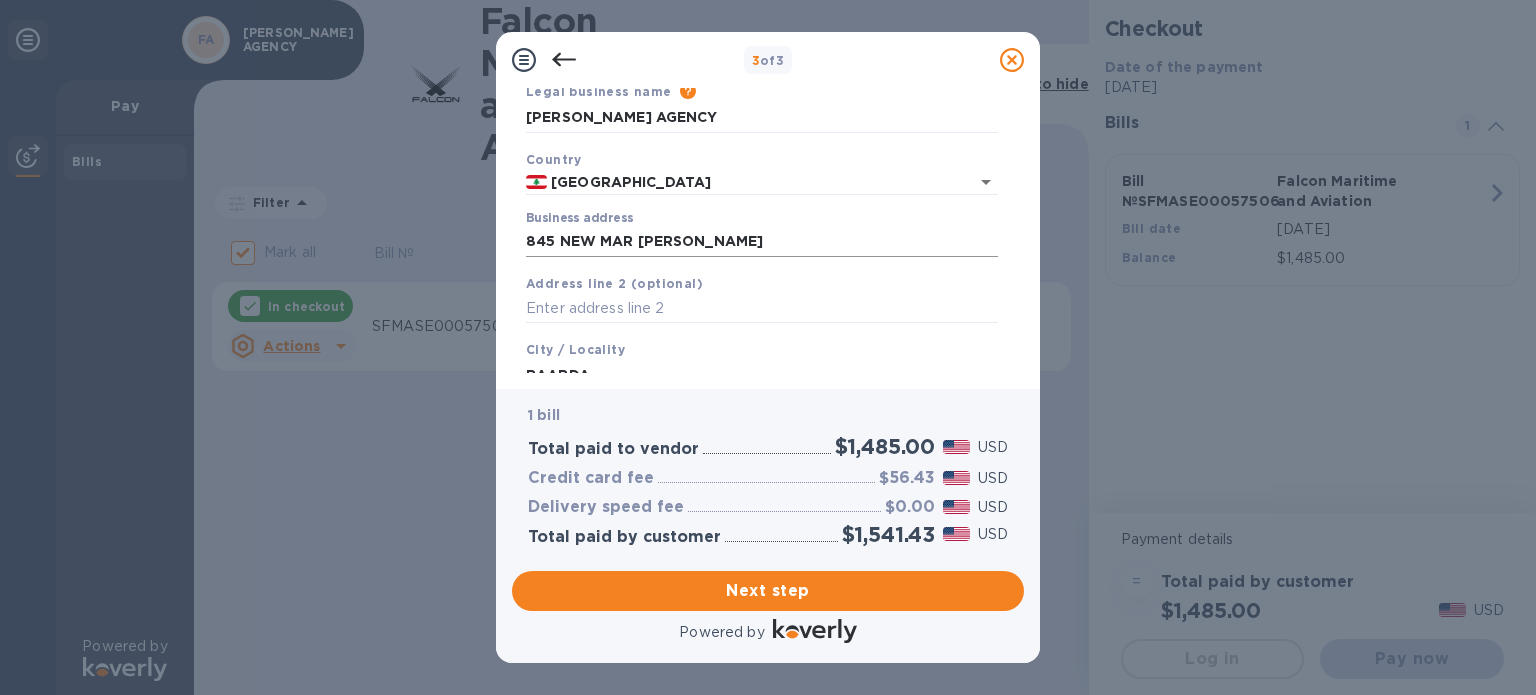 click on "845 NEW MAR [PERSON_NAME]" at bounding box center [762, 242] 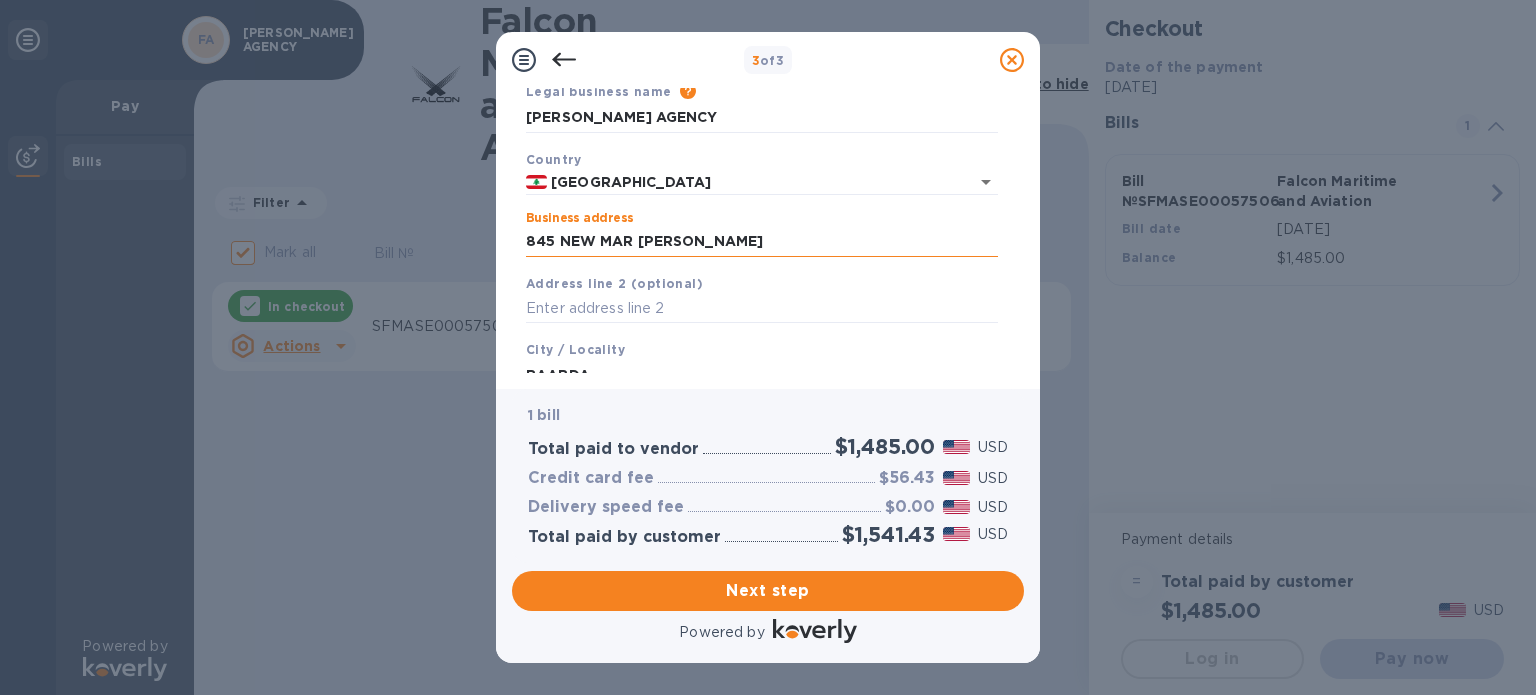 click on "845 NEW MAR [PERSON_NAME]" at bounding box center [762, 242] 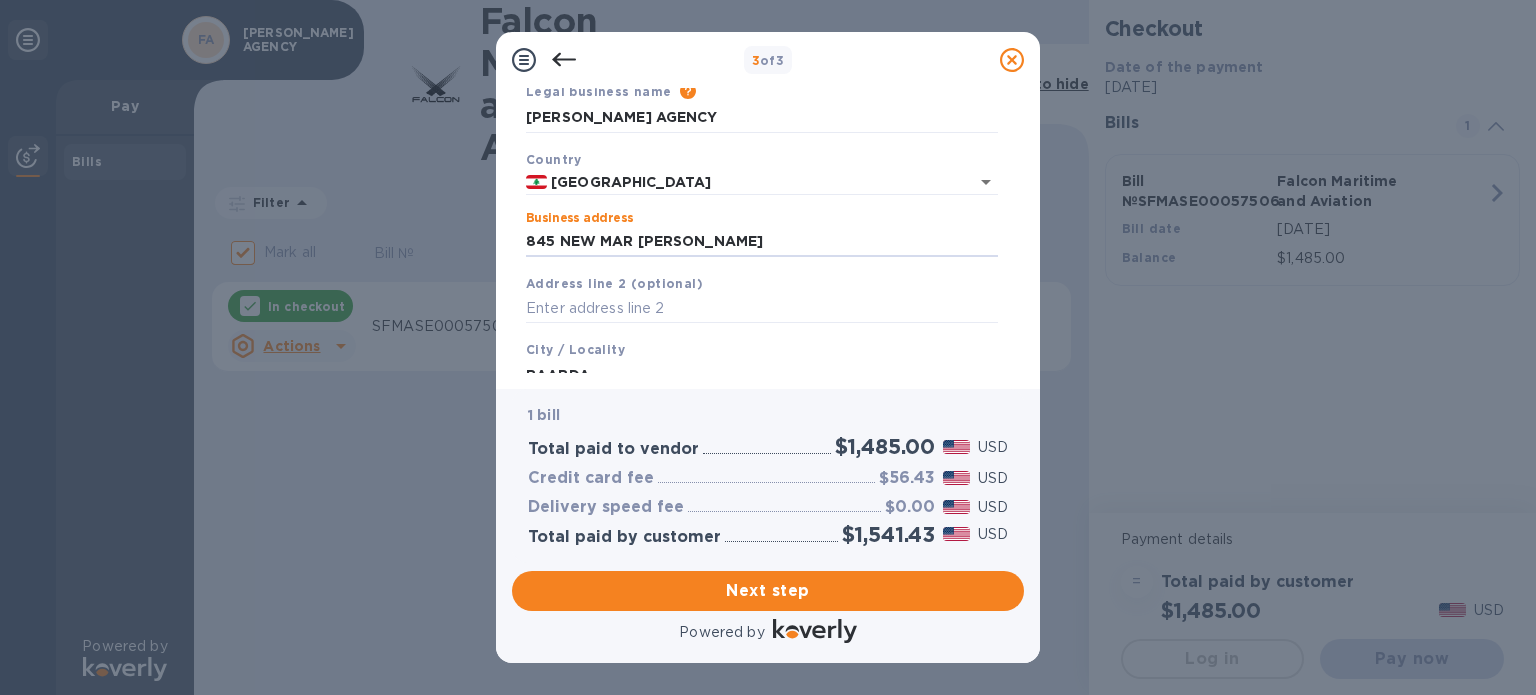 drag, startPoint x: 828, startPoint y: 243, endPoint x: 476, endPoint y: 247, distance: 352.02274 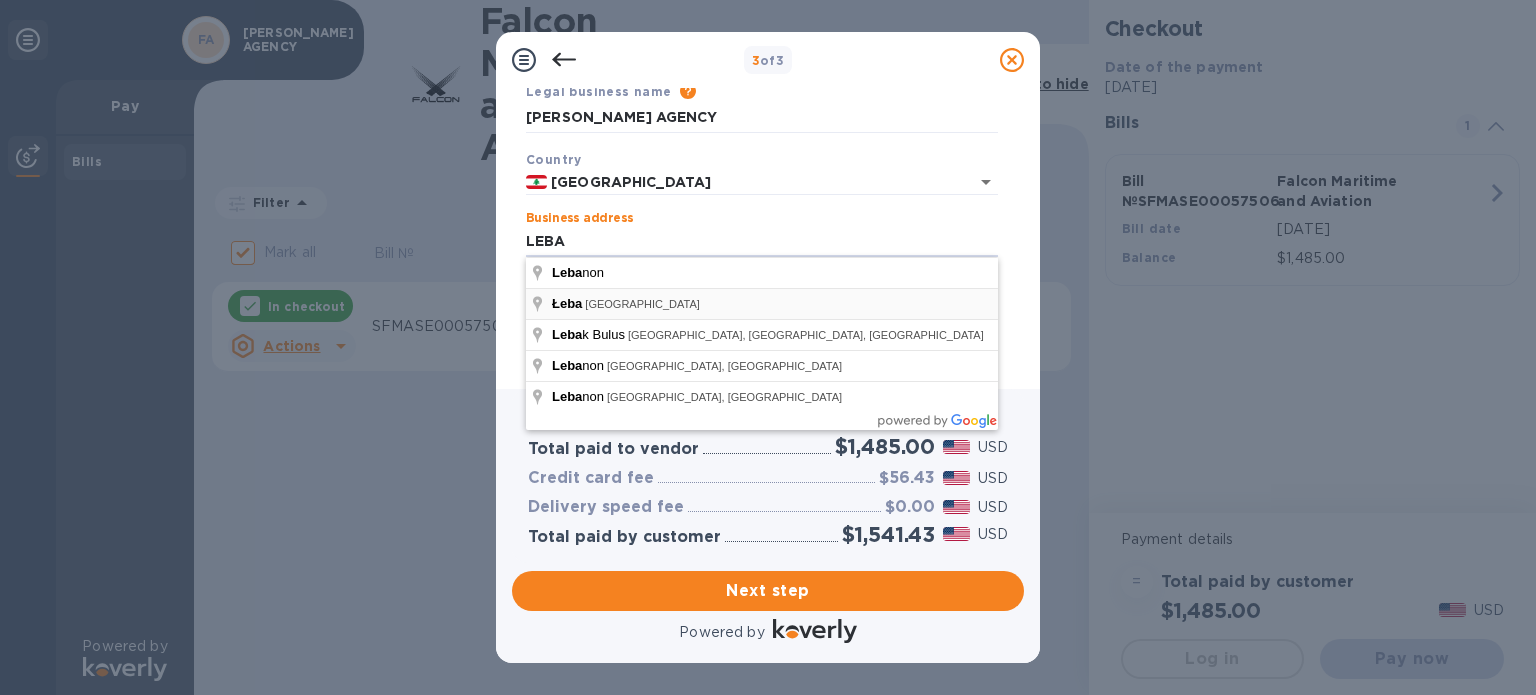 type on "LEBA" 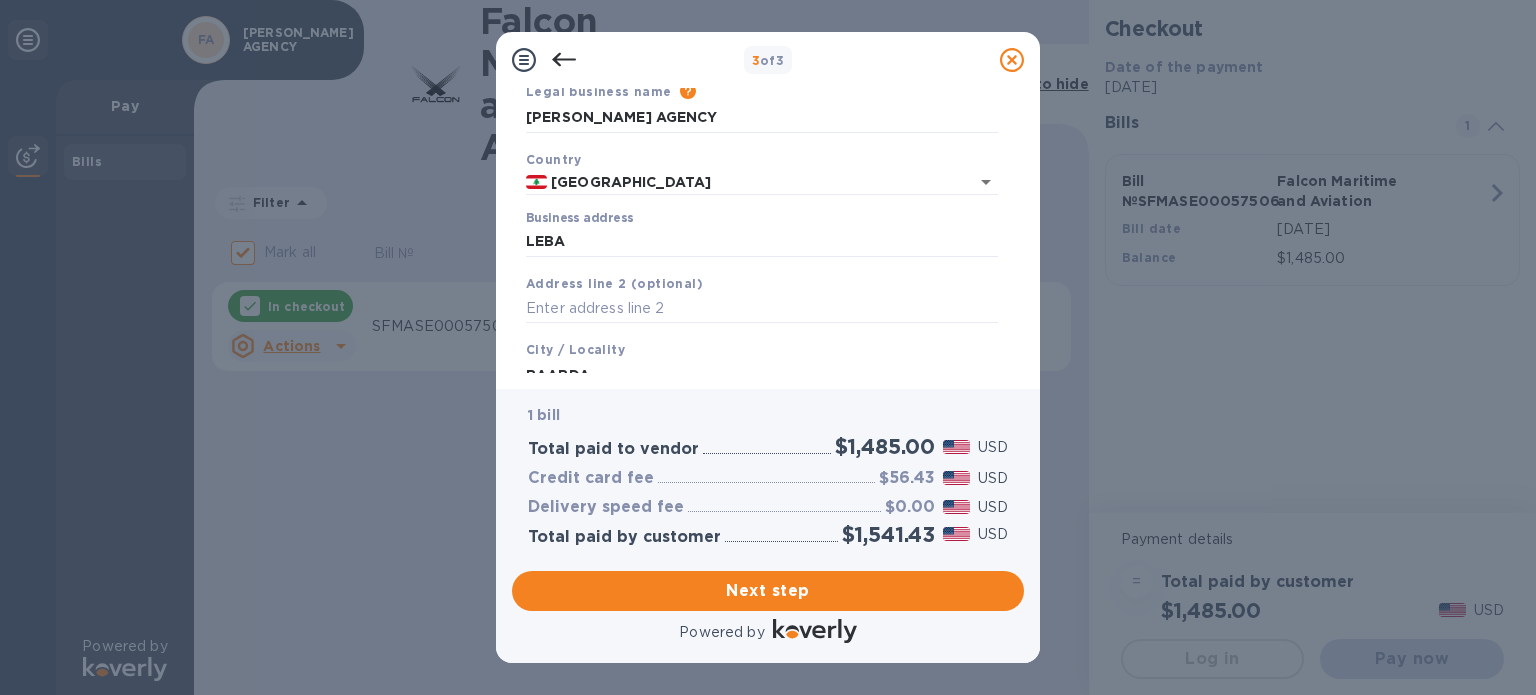 type on "[GEOGRAPHIC_DATA]" 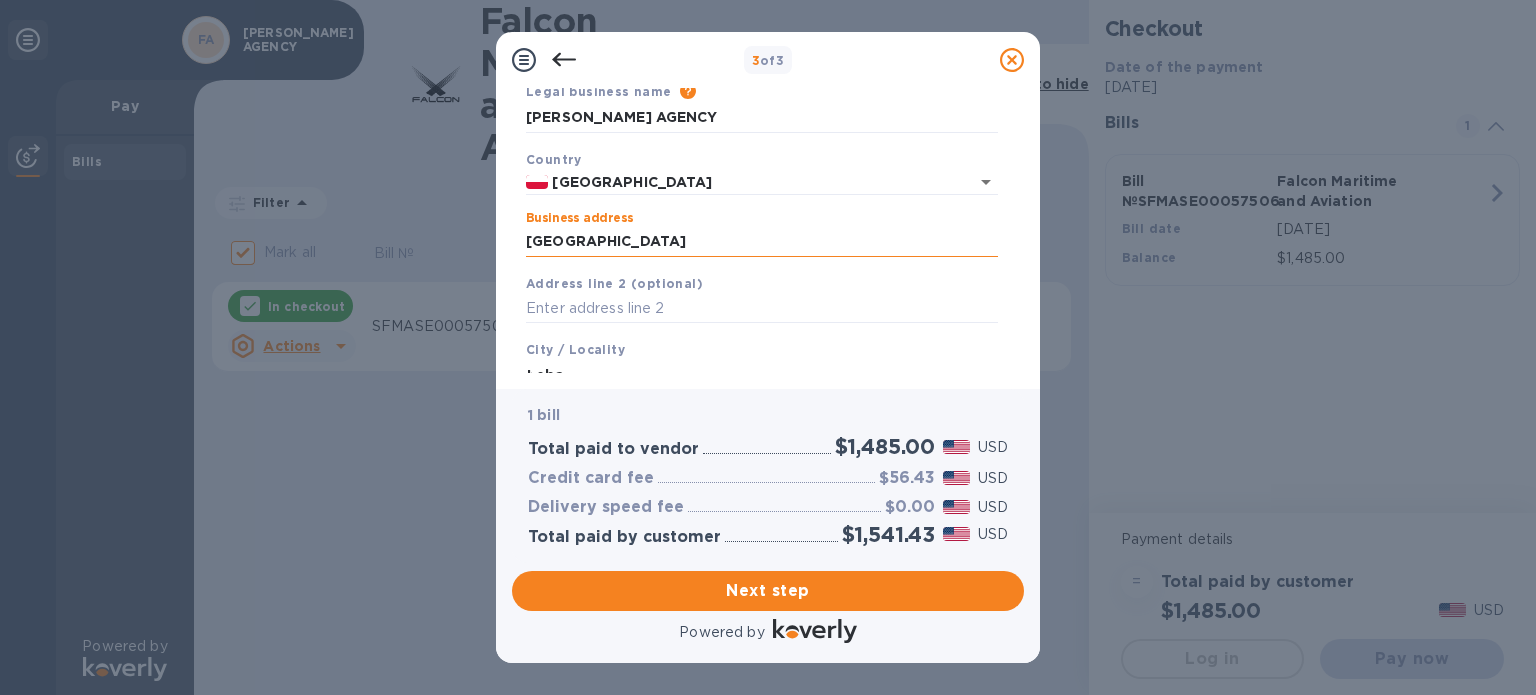 click on "[GEOGRAPHIC_DATA]" at bounding box center [762, 242] 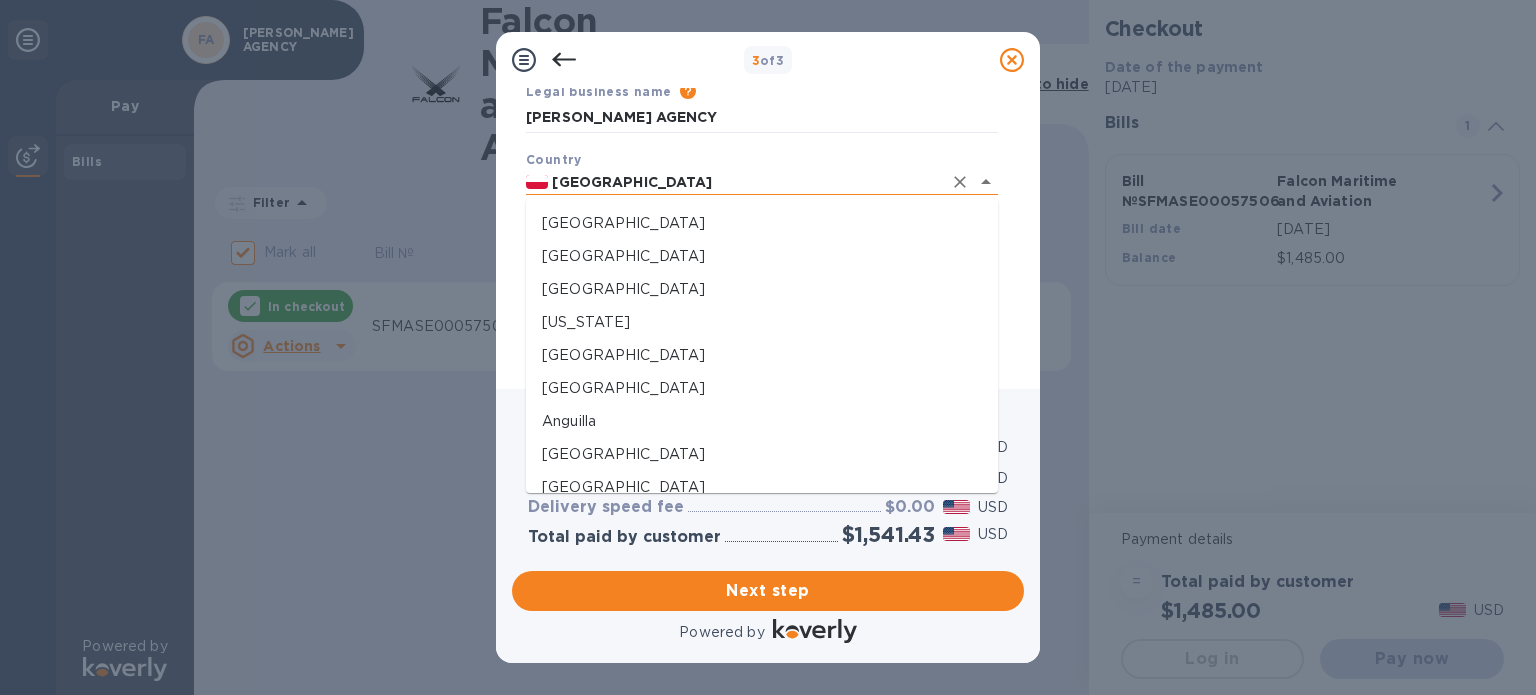 click on "[GEOGRAPHIC_DATA]" at bounding box center [745, 182] 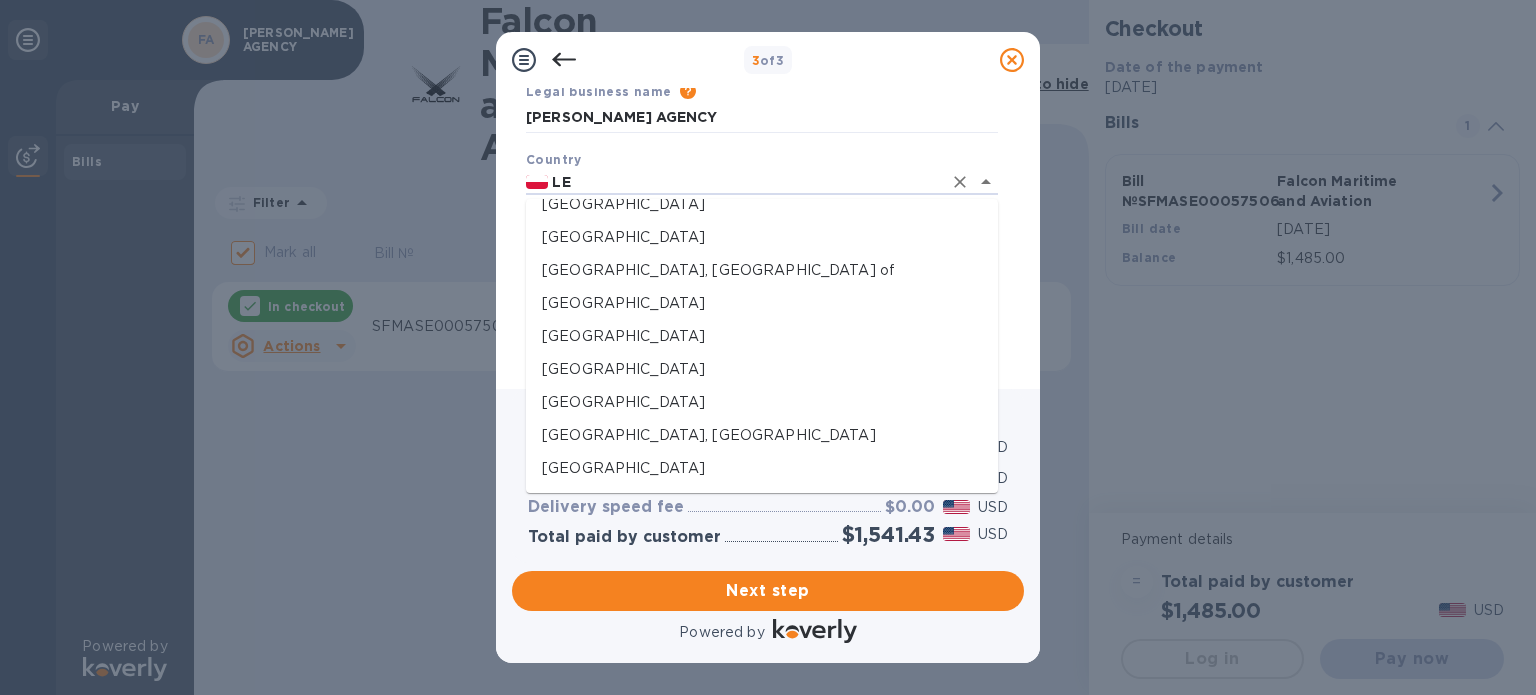 scroll, scrollTop: 0, scrollLeft: 0, axis: both 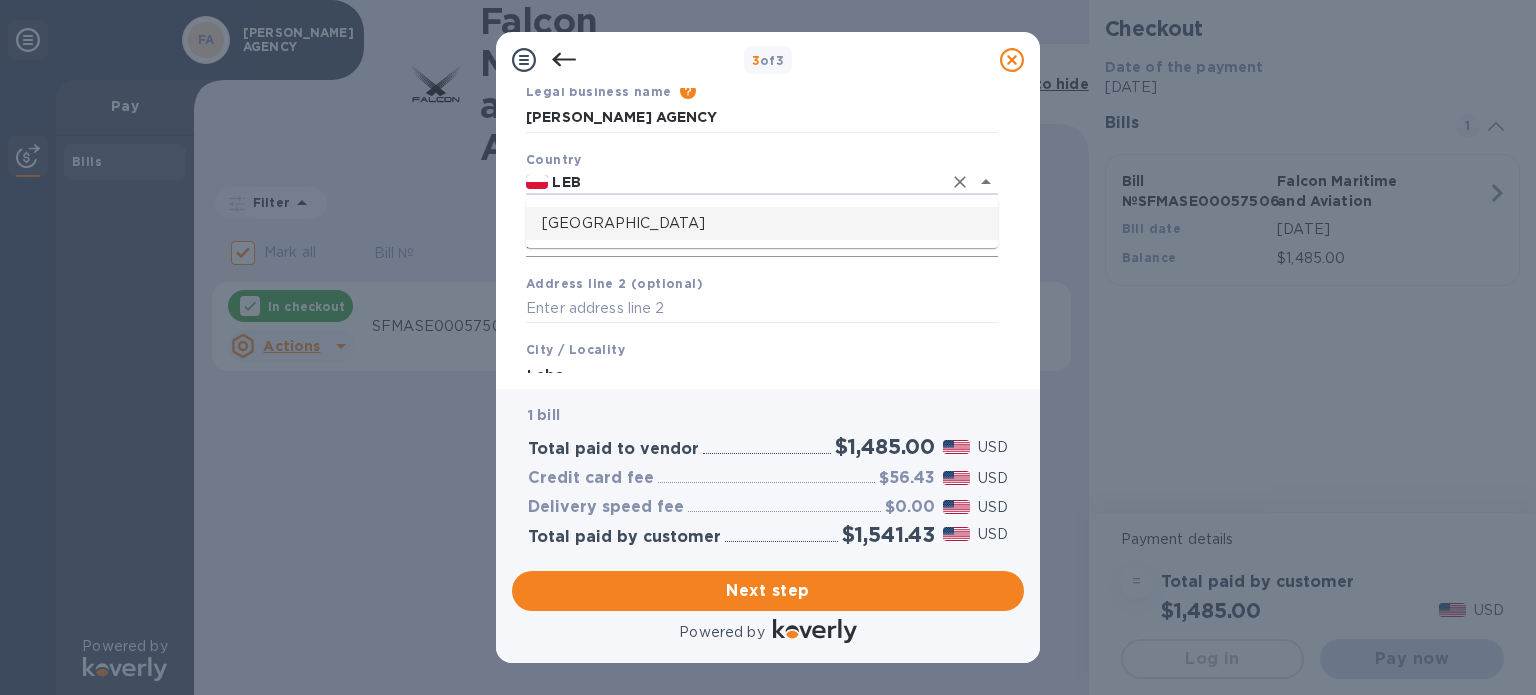 click on "[GEOGRAPHIC_DATA]" at bounding box center (762, 223) 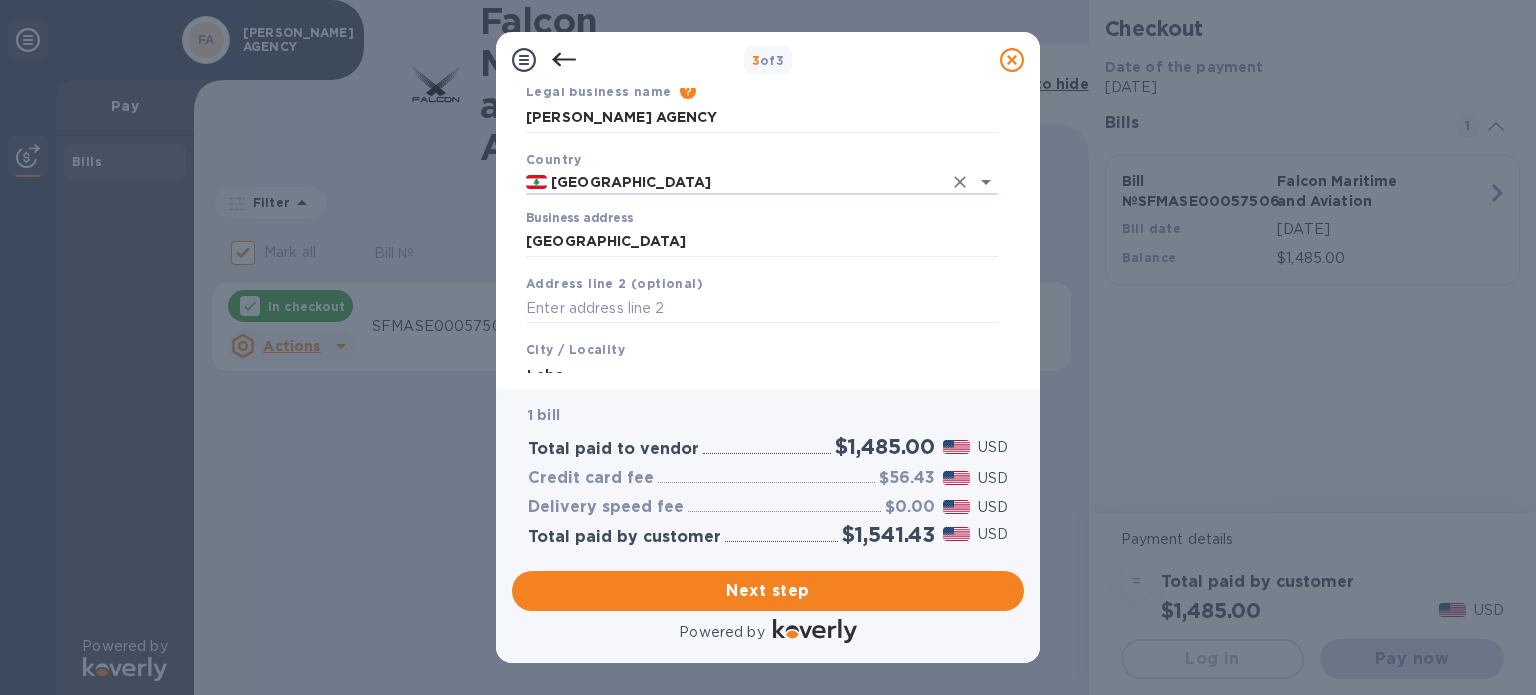 type on "[GEOGRAPHIC_DATA]" 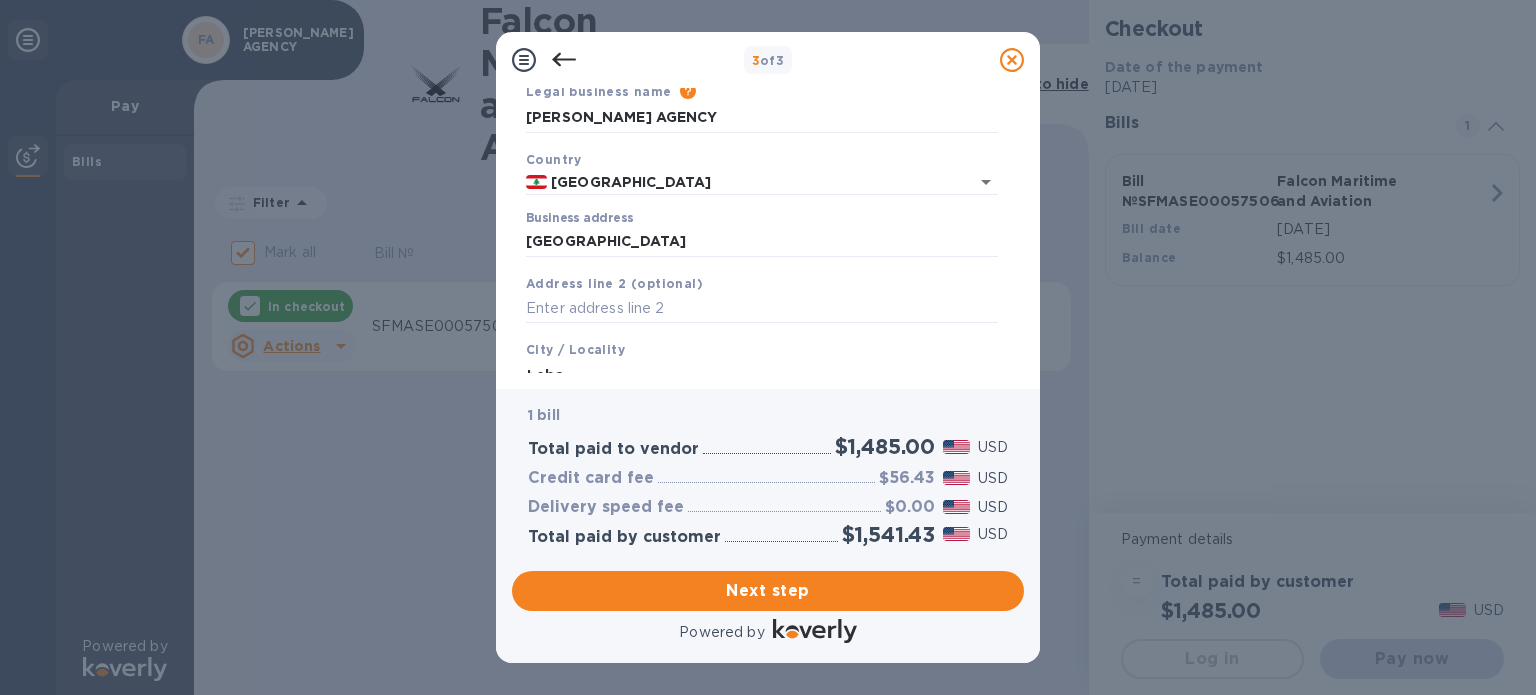 click on "Address line 2 (optional)" at bounding box center (614, 283) 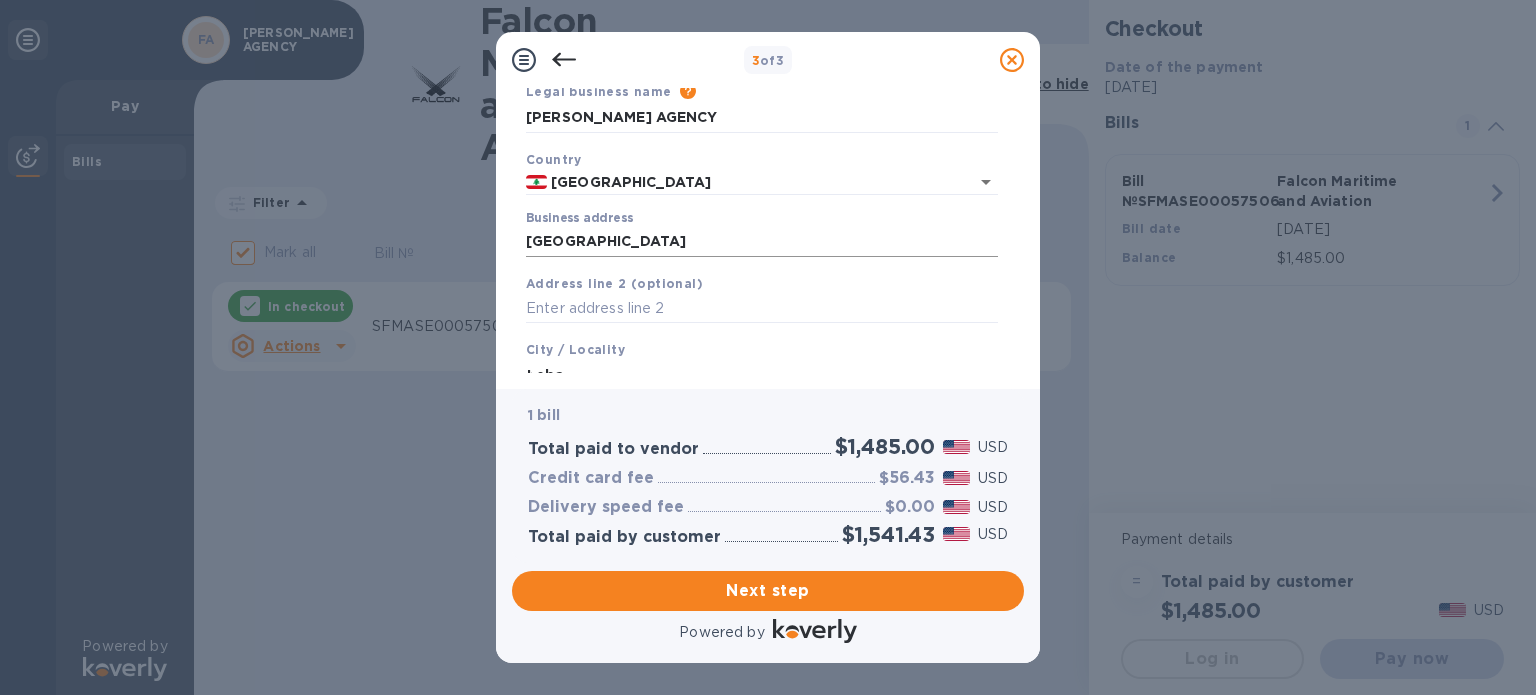 click on "[GEOGRAPHIC_DATA]" at bounding box center [762, 242] 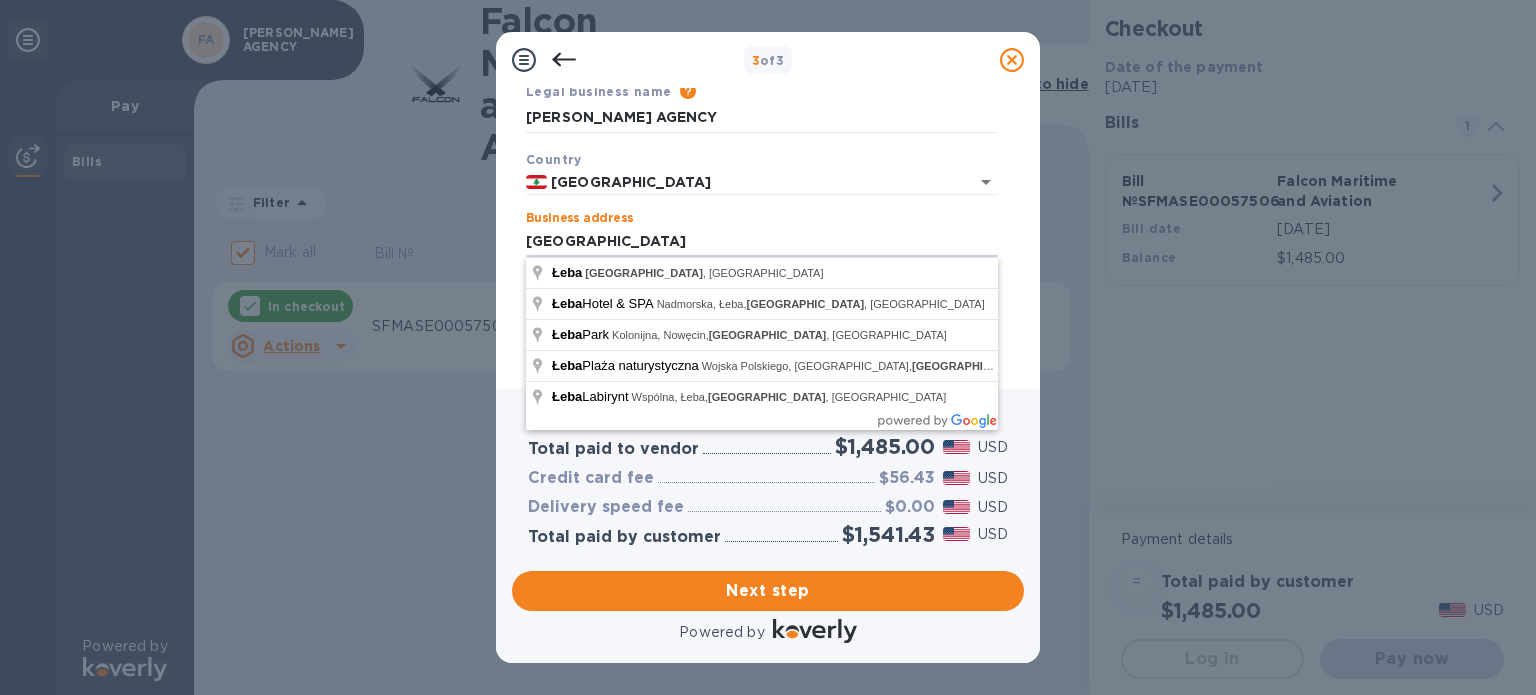 drag, startPoint x: 708, startPoint y: 239, endPoint x: 165, endPoint y: 271, distance: 543.9421 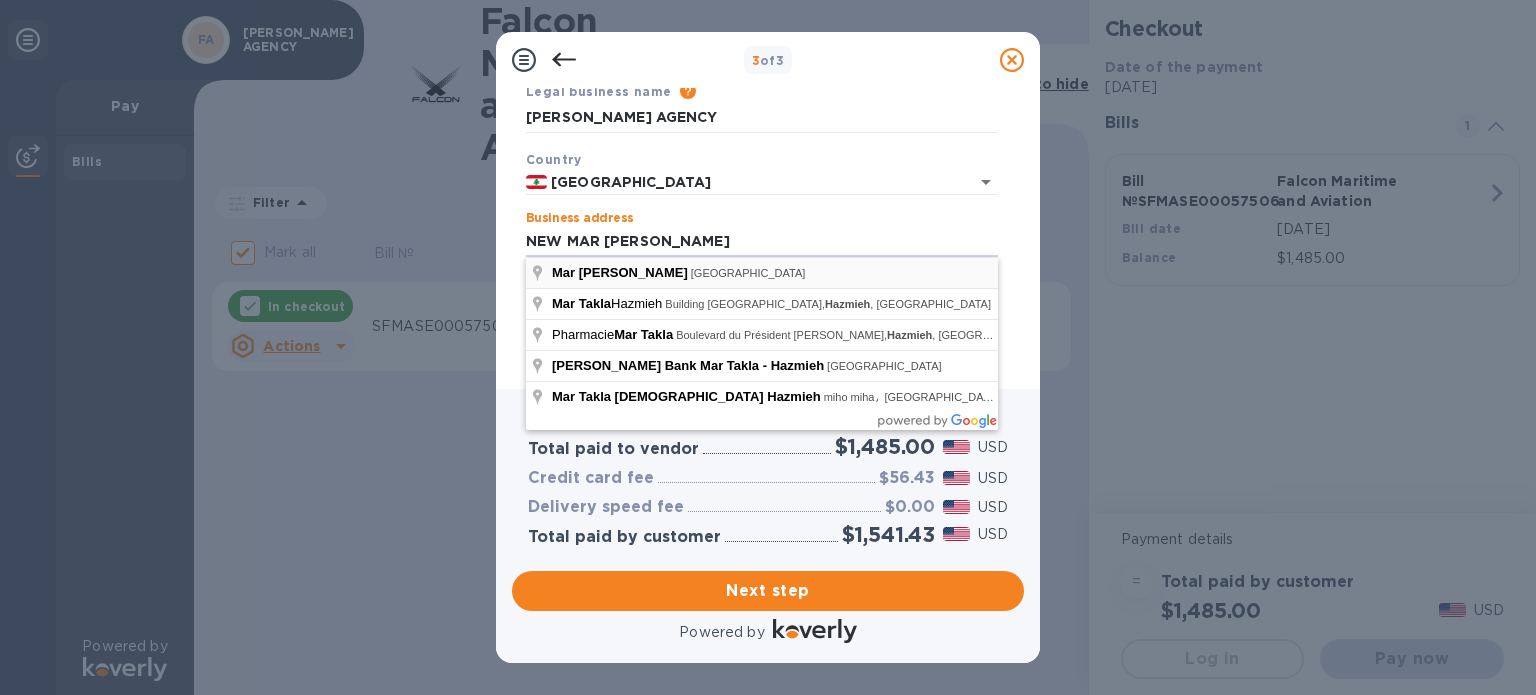 type on "[GEOGRAPHIC_DATA]" 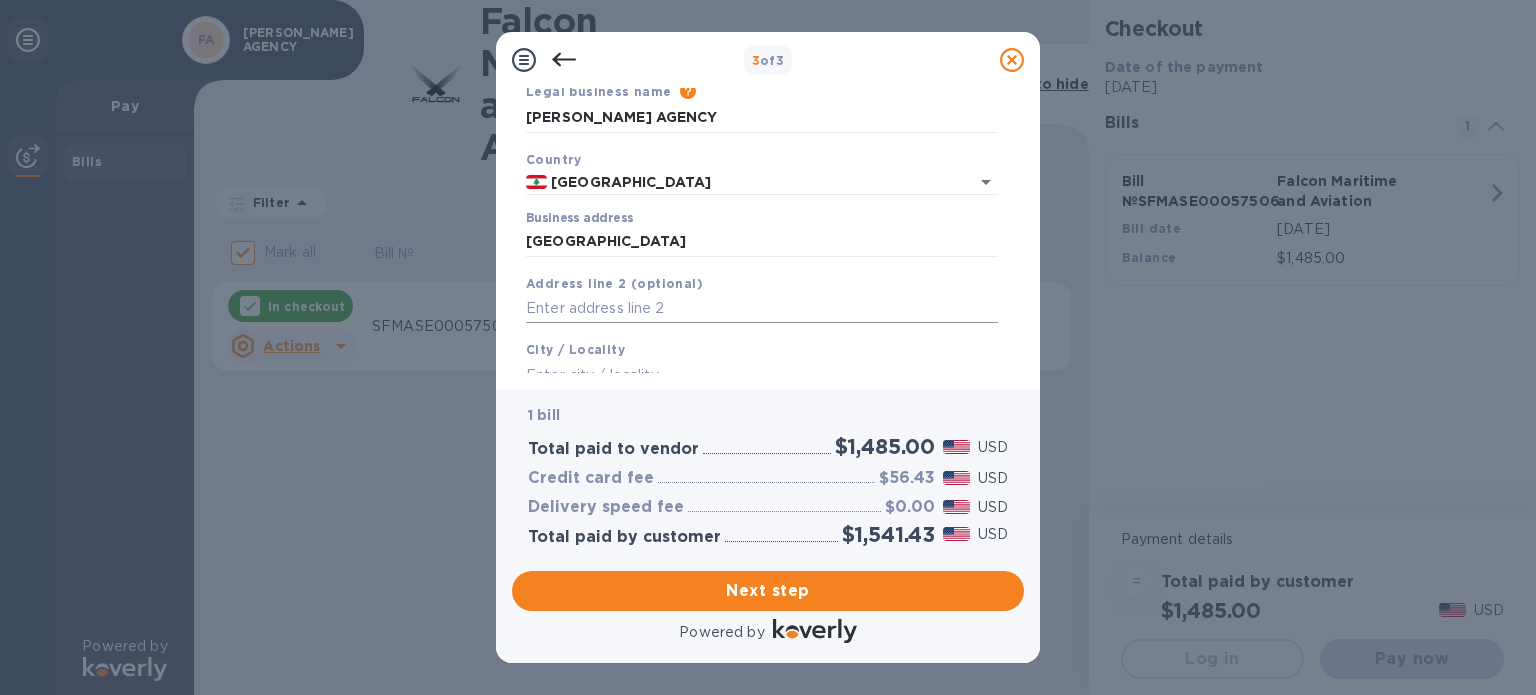 click at bounding box center (762, 309) 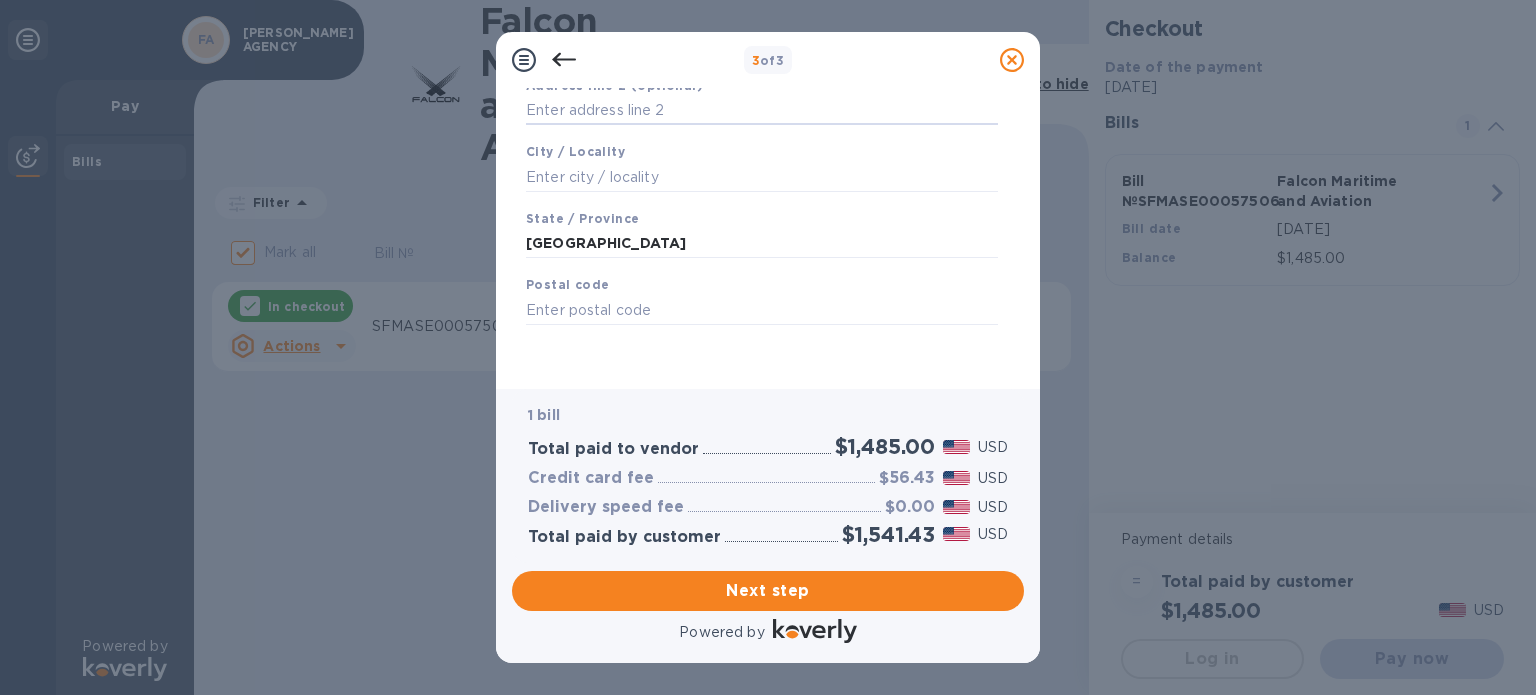 scroll, scrollTop: 285, scrollLeft: 0, axis: vertical 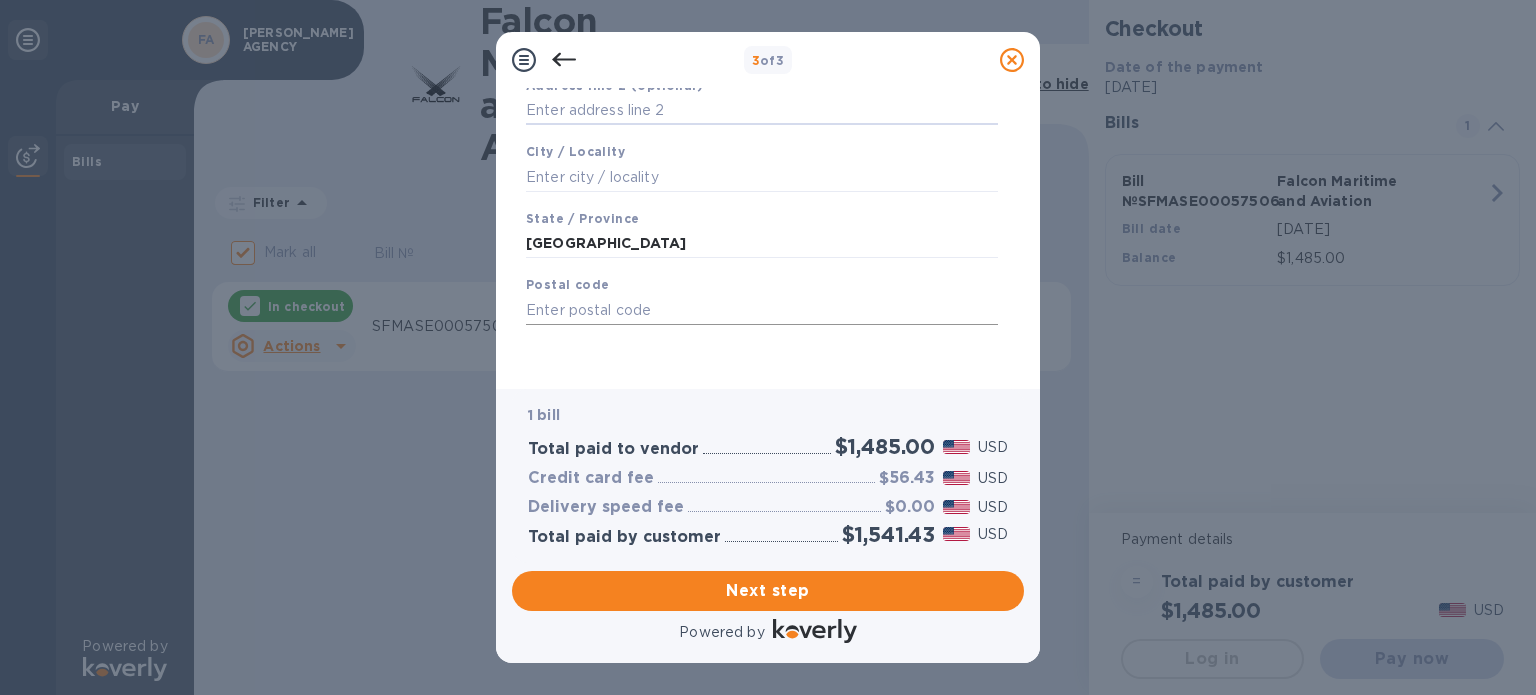 click at bounding box center (762, 310) 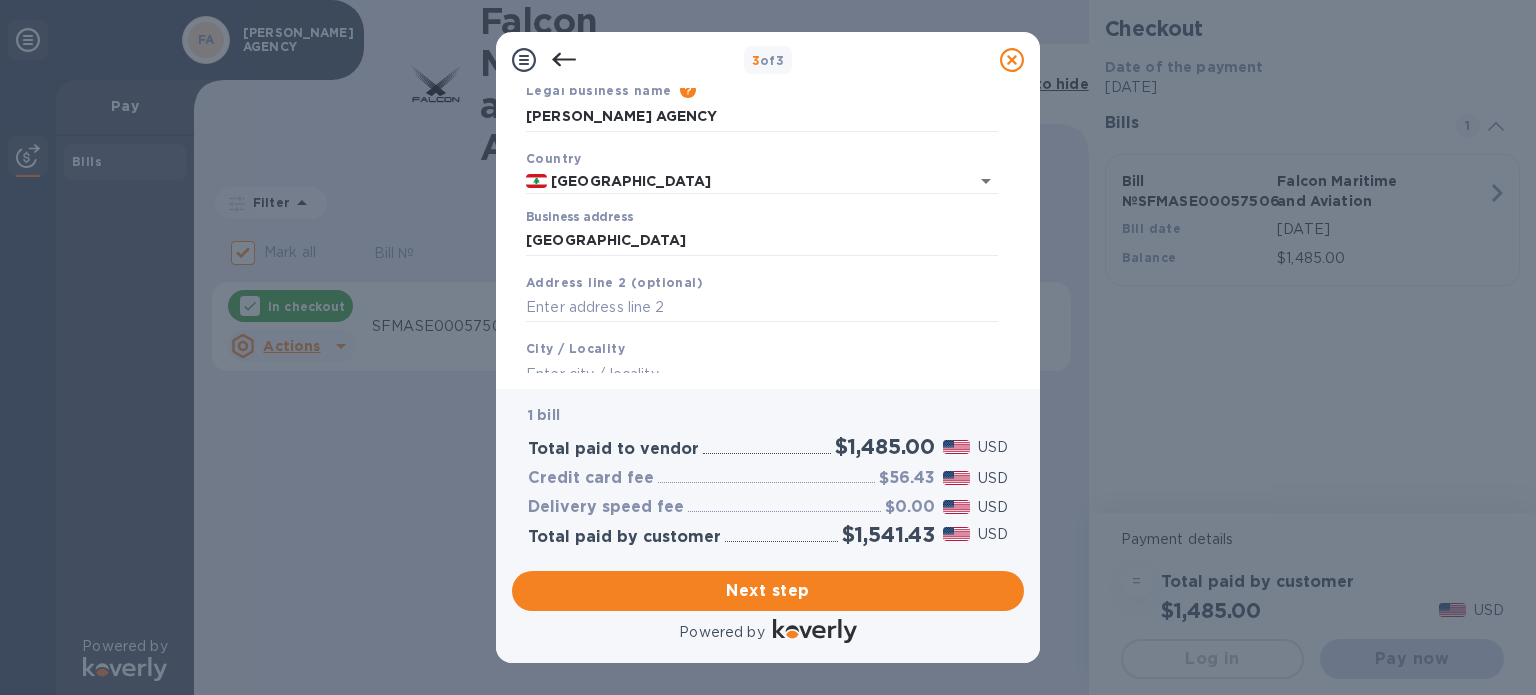 scroll, scrollTop: 200, scrollLeft: 0, axis: vertical 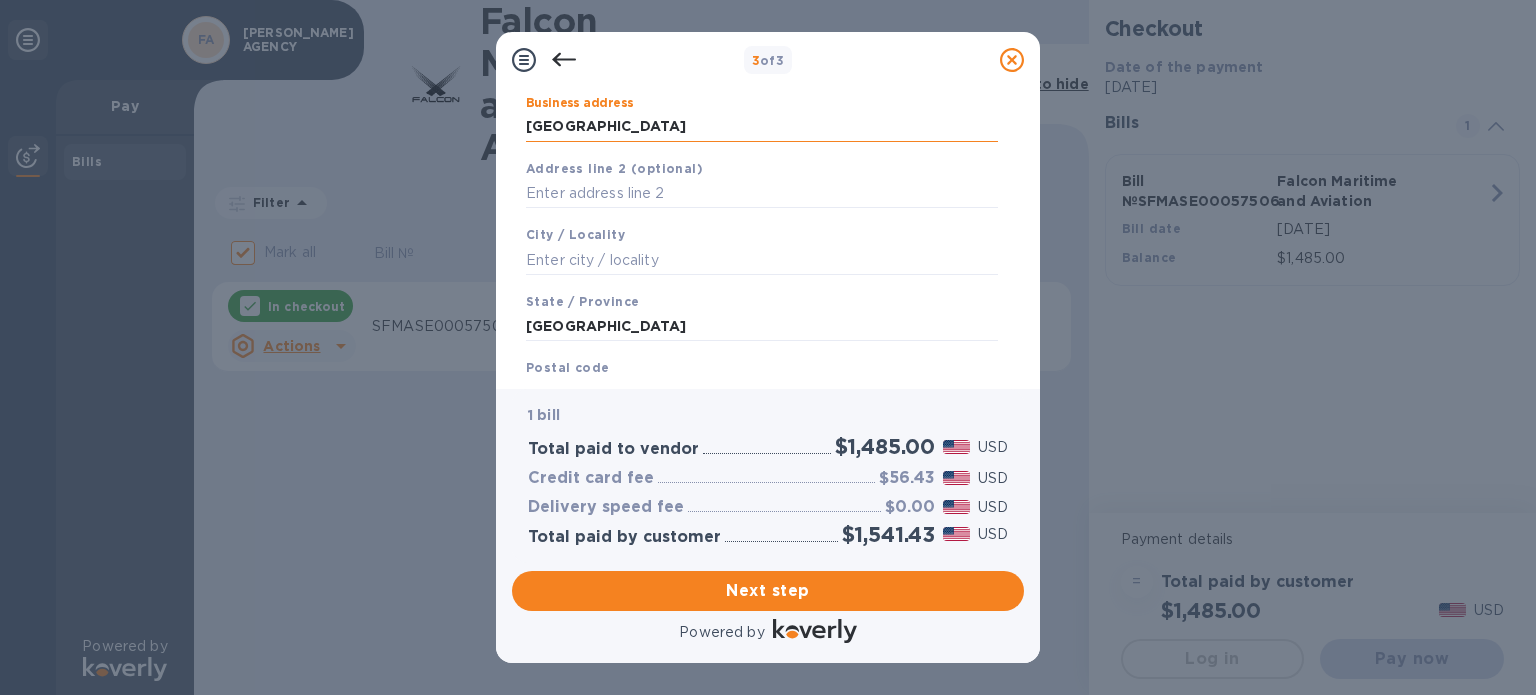 click on "[GEOGRAPHIC_DATA]" at bounding box center [762, 127] 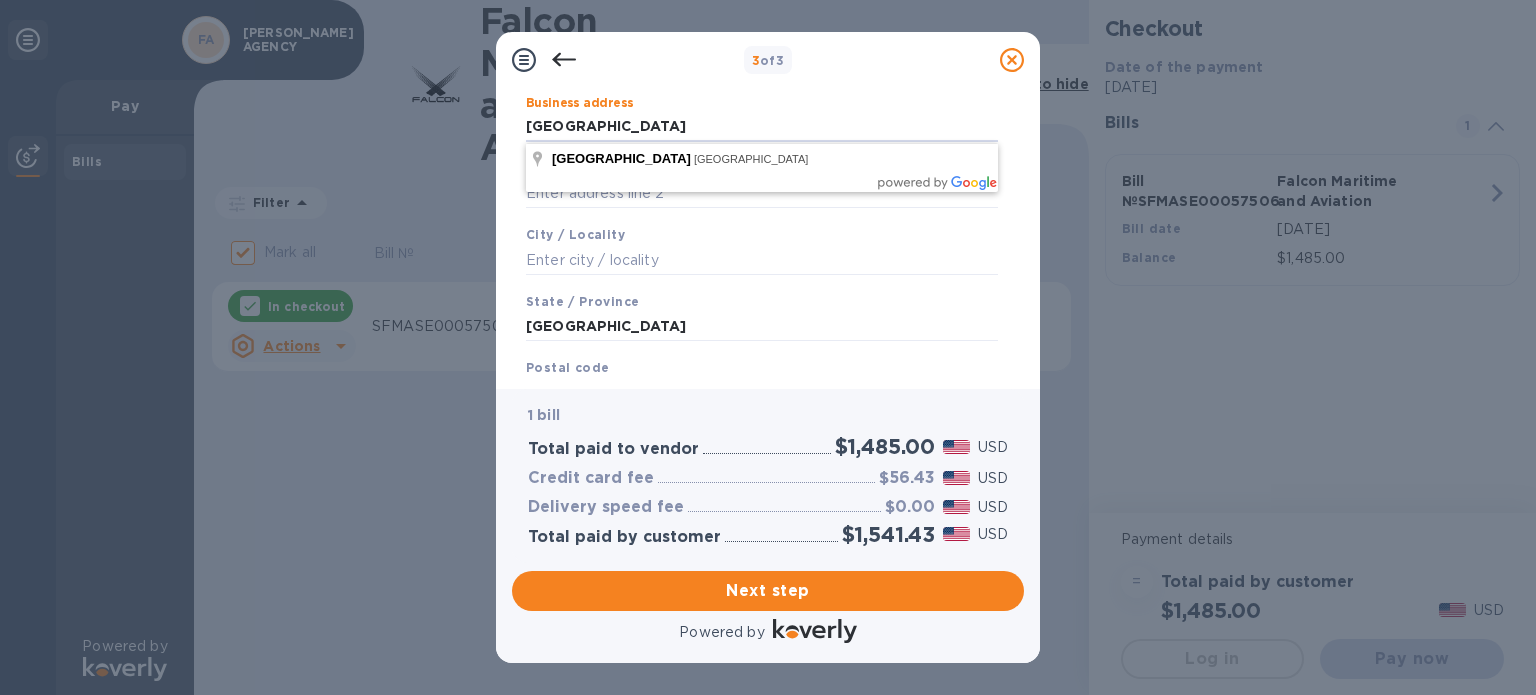 drag, startPoint x: 756, startPoint y: 127, endPoint x: 459, endPoint y: 131, distance: 297.02695 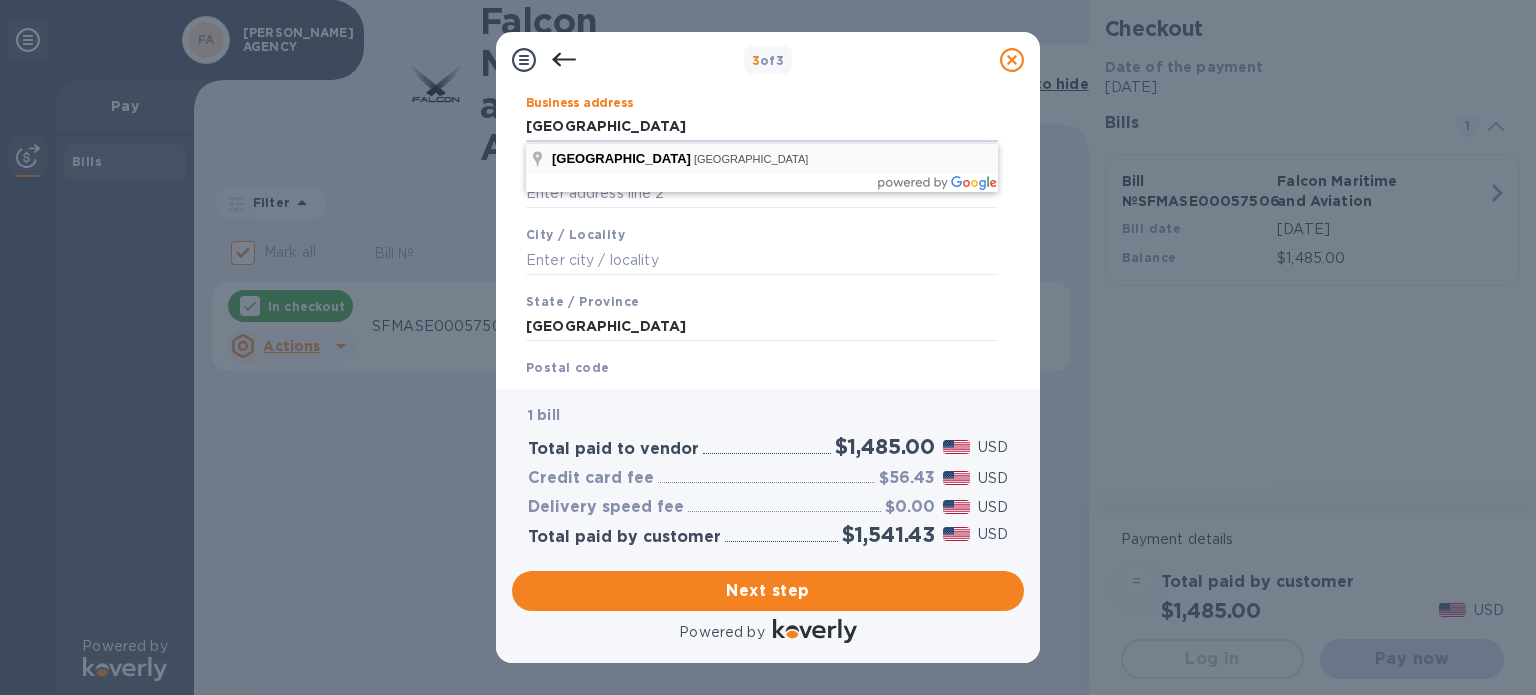 paste on "845 NEW MAR [PERSON_NAME]" 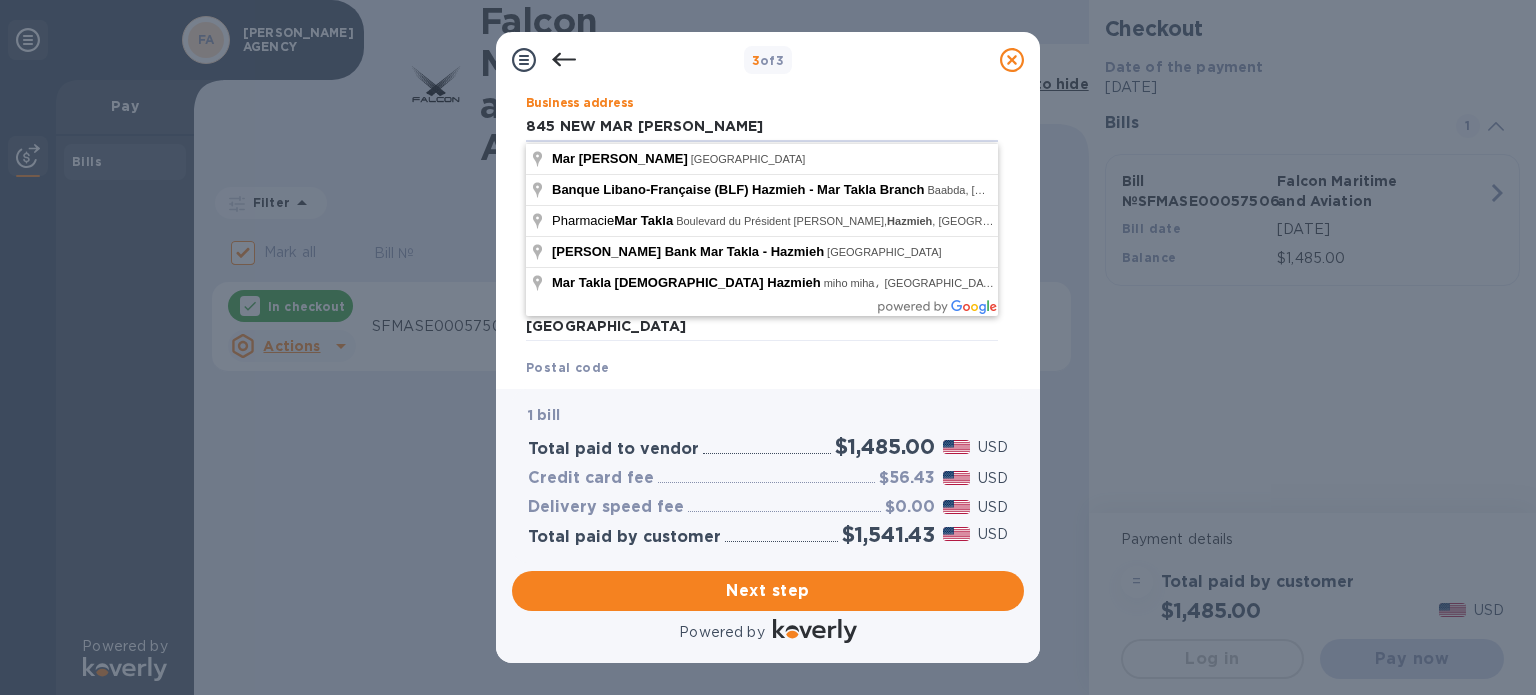 type on "845 NEW MAR [PERSON_NAME]" 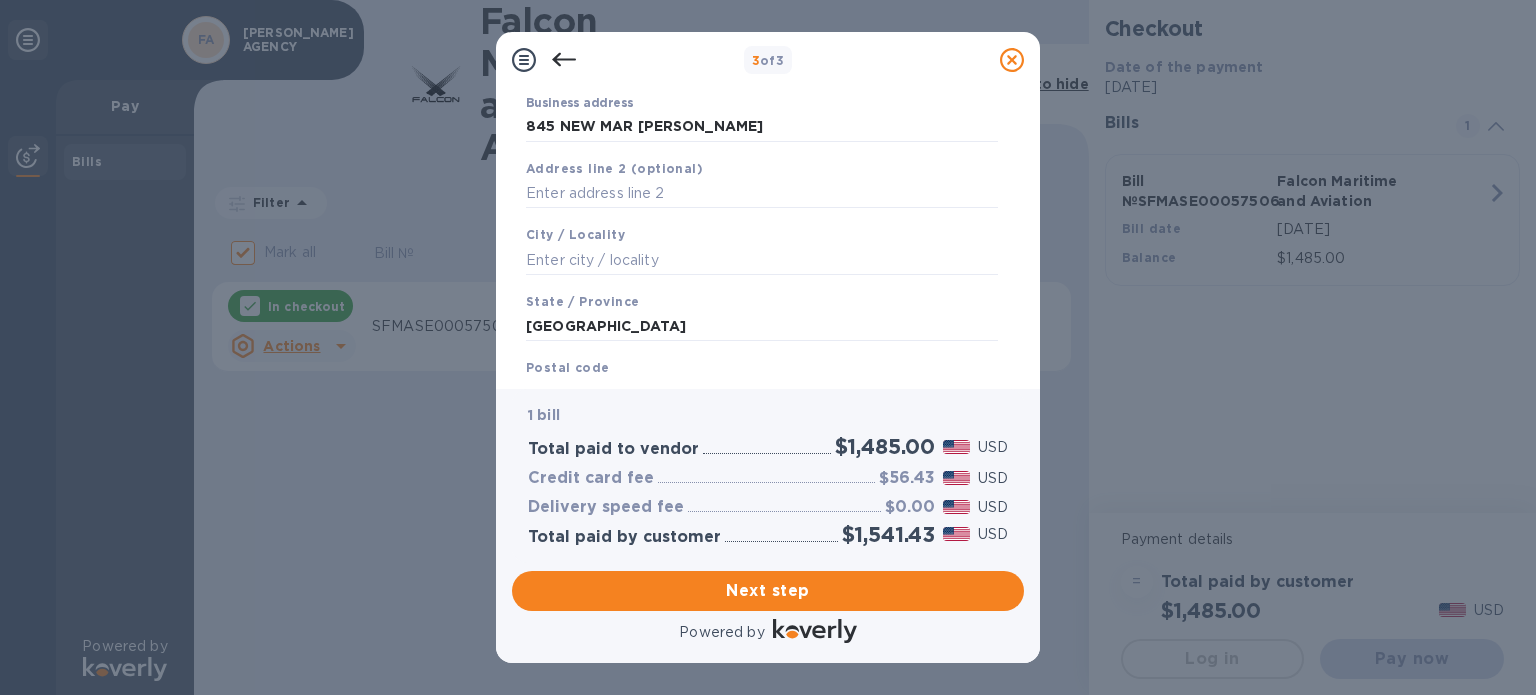 click on "Business Information Legal business name Please provide the legal name that appears on your SS-4 form issued by the IRS when the company was formed. [PERSON_NAME] AGENCY Country [GEOGRAPHIC_DATA] Business address 845 [GEOGRAPHIC_DATA] HAZMIEH Address line 2 (optional) City / Locality State / Province [GEOGRAPHIC_DATA] Postal code Save" at bounding box center [768, 238] 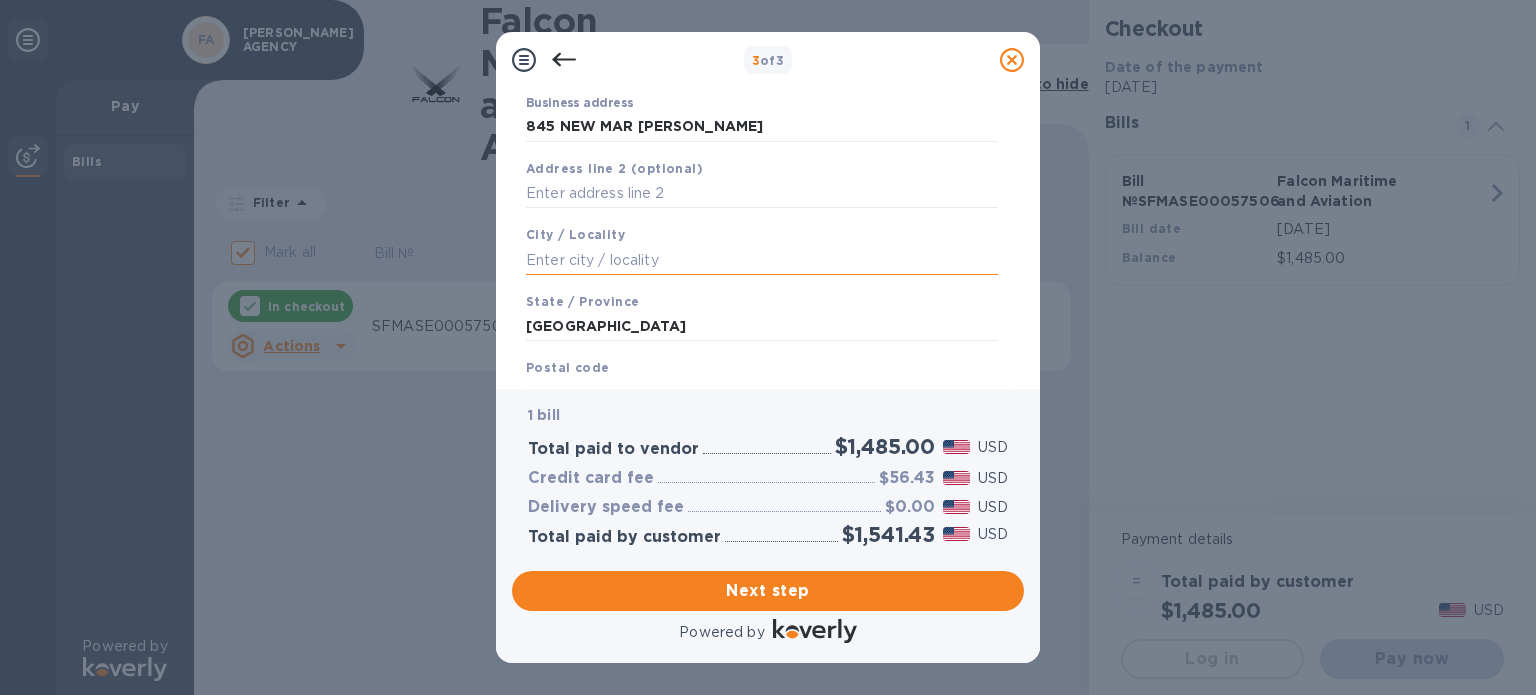 click at bounding box center (762, 260) 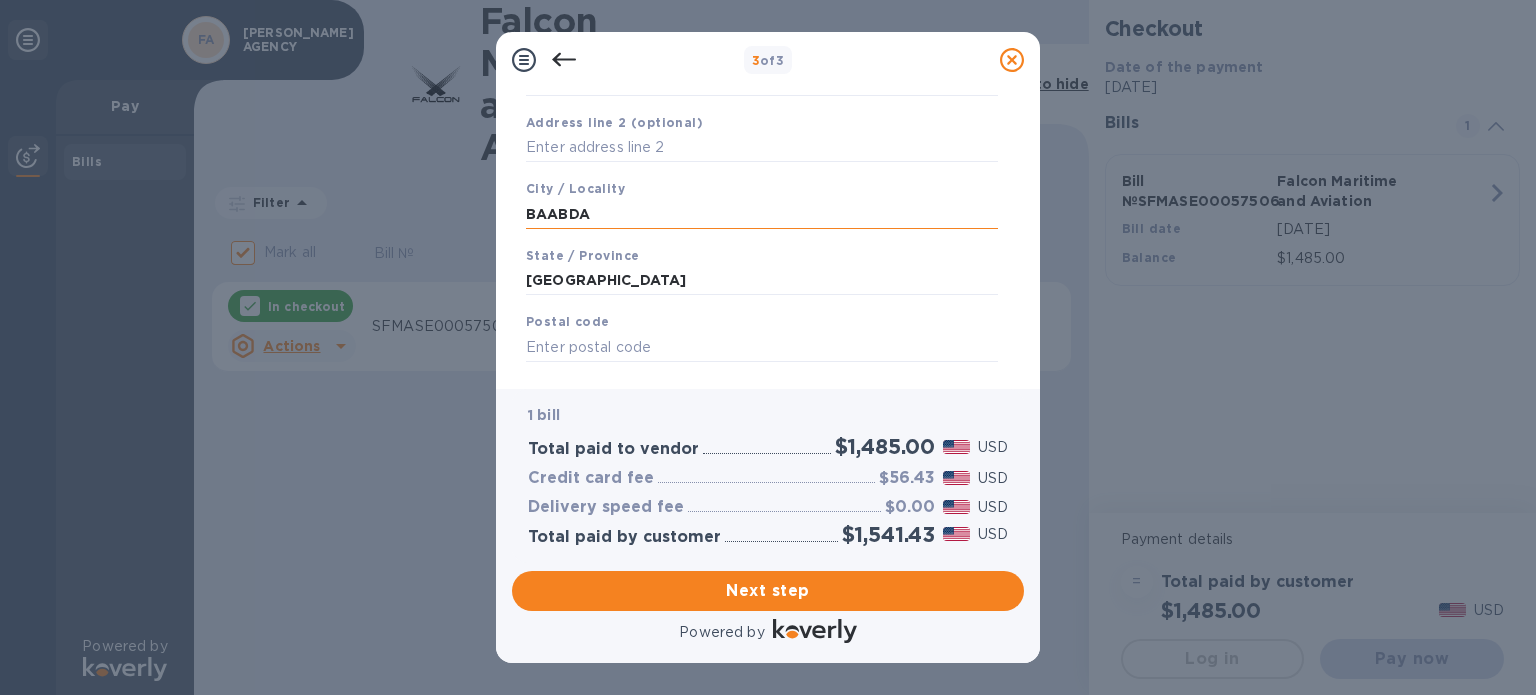 scroll, scrollTop: 285, scrollLeft: 0, axis: vertical 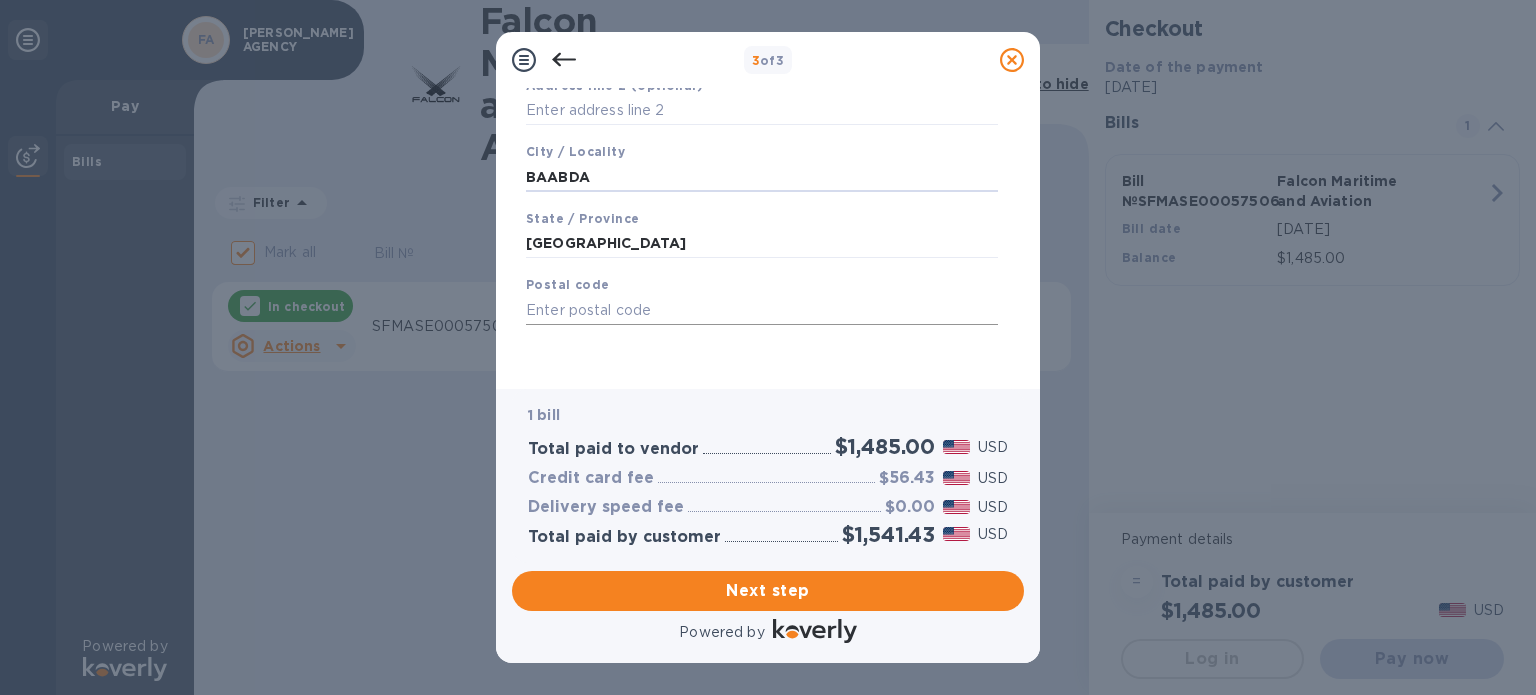 type on "BAABDA" 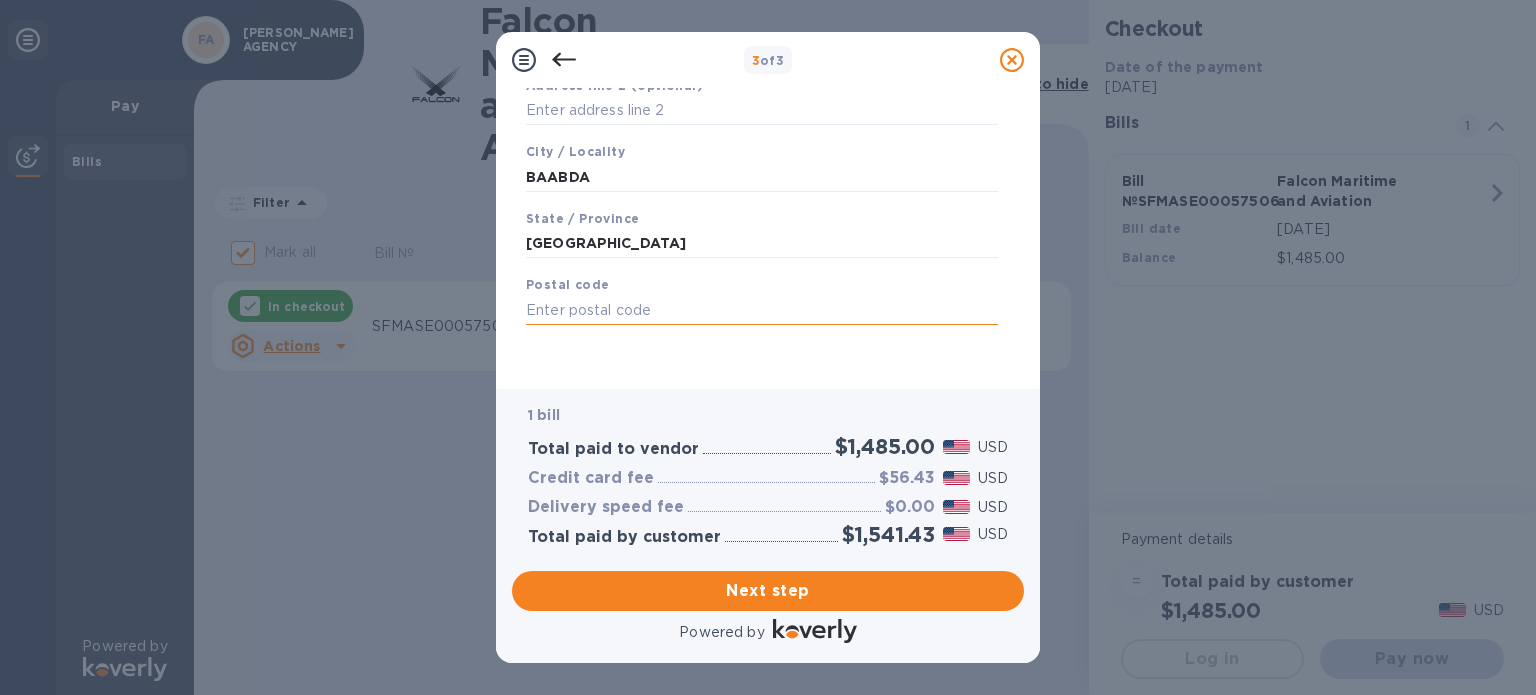 click at bounding box center [762, 310] 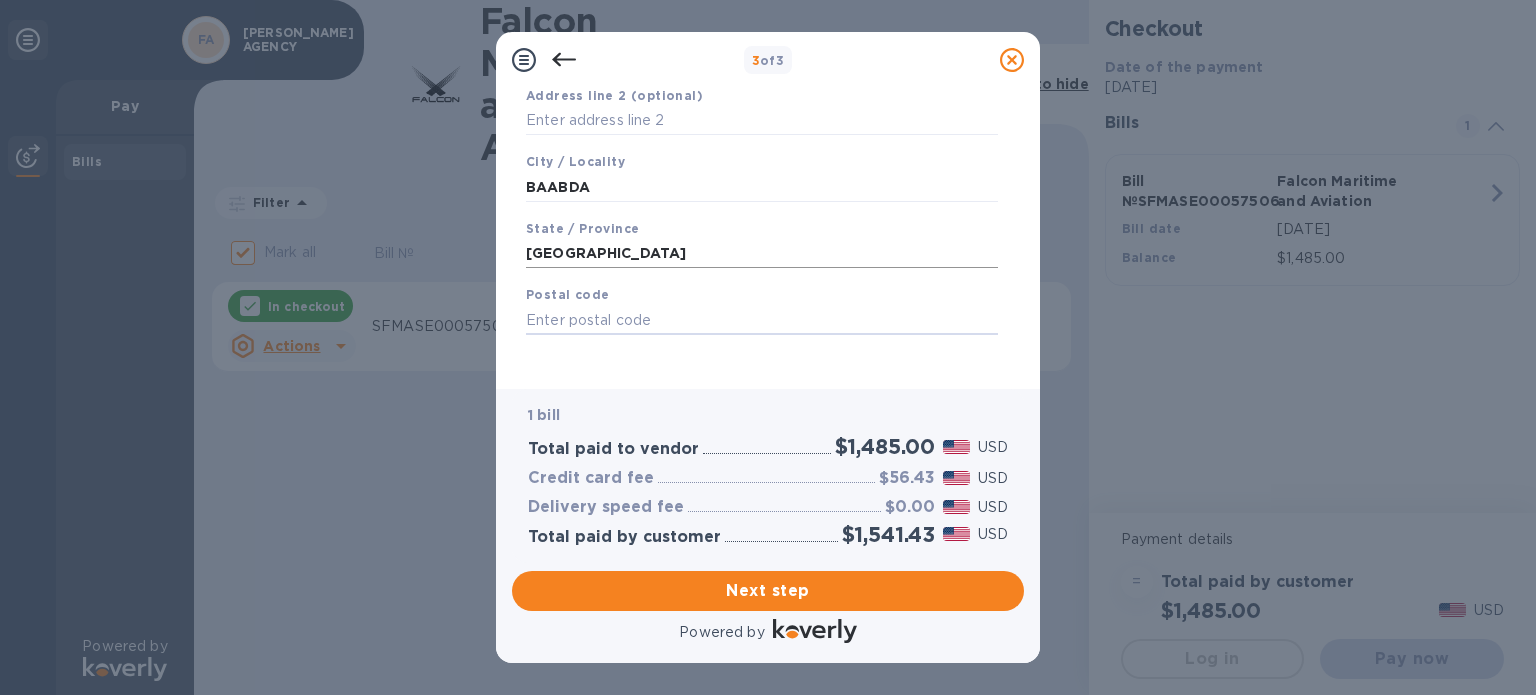 scroll, scrollTop: 285, scrollLeft: 0, axis: vertical 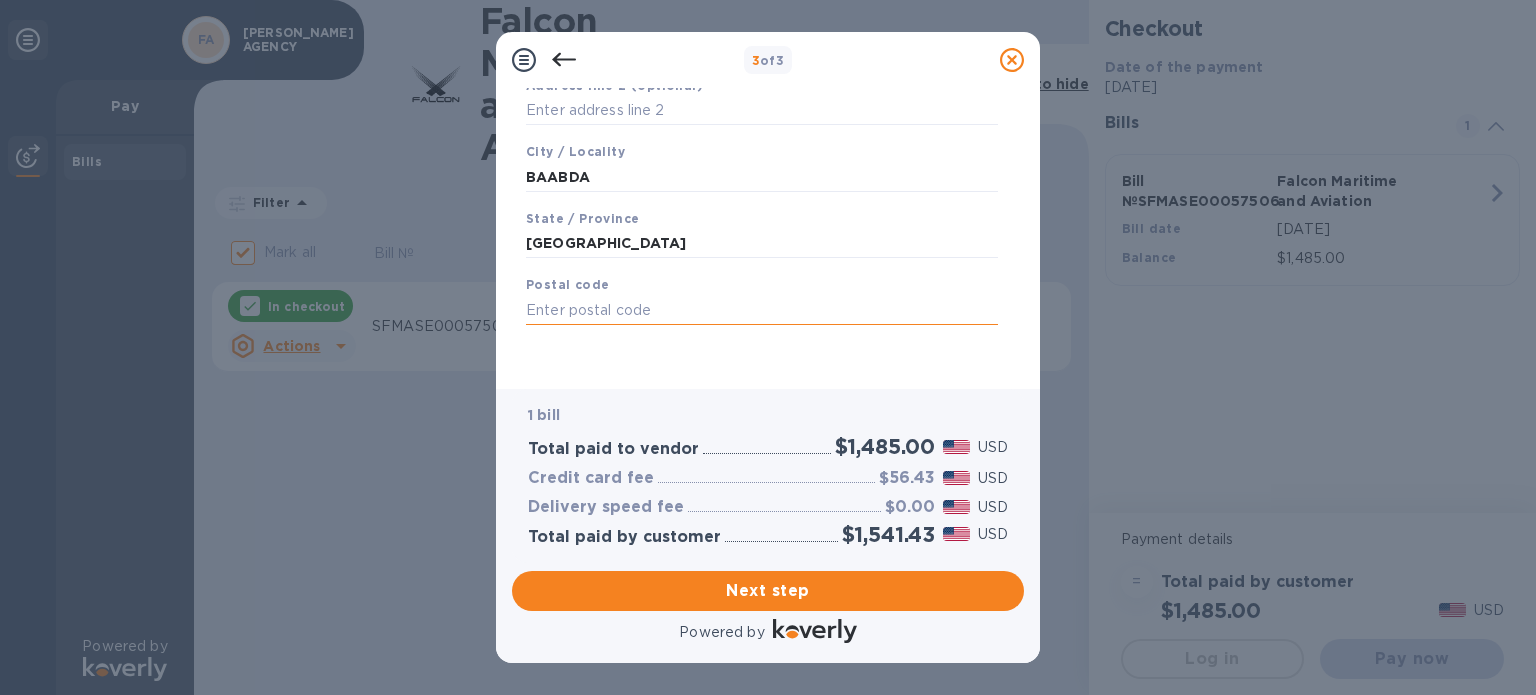click at bounding box center [762, 310] 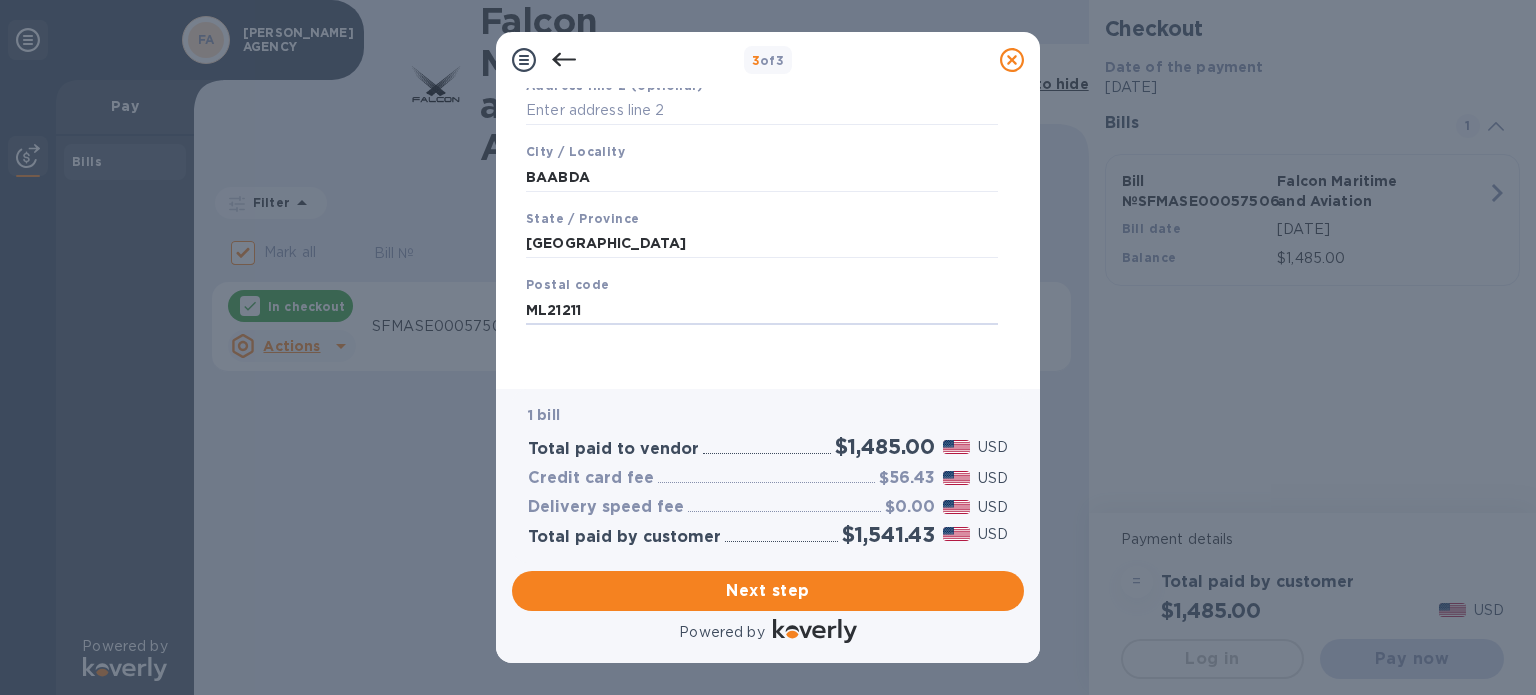 type on "ML21211" 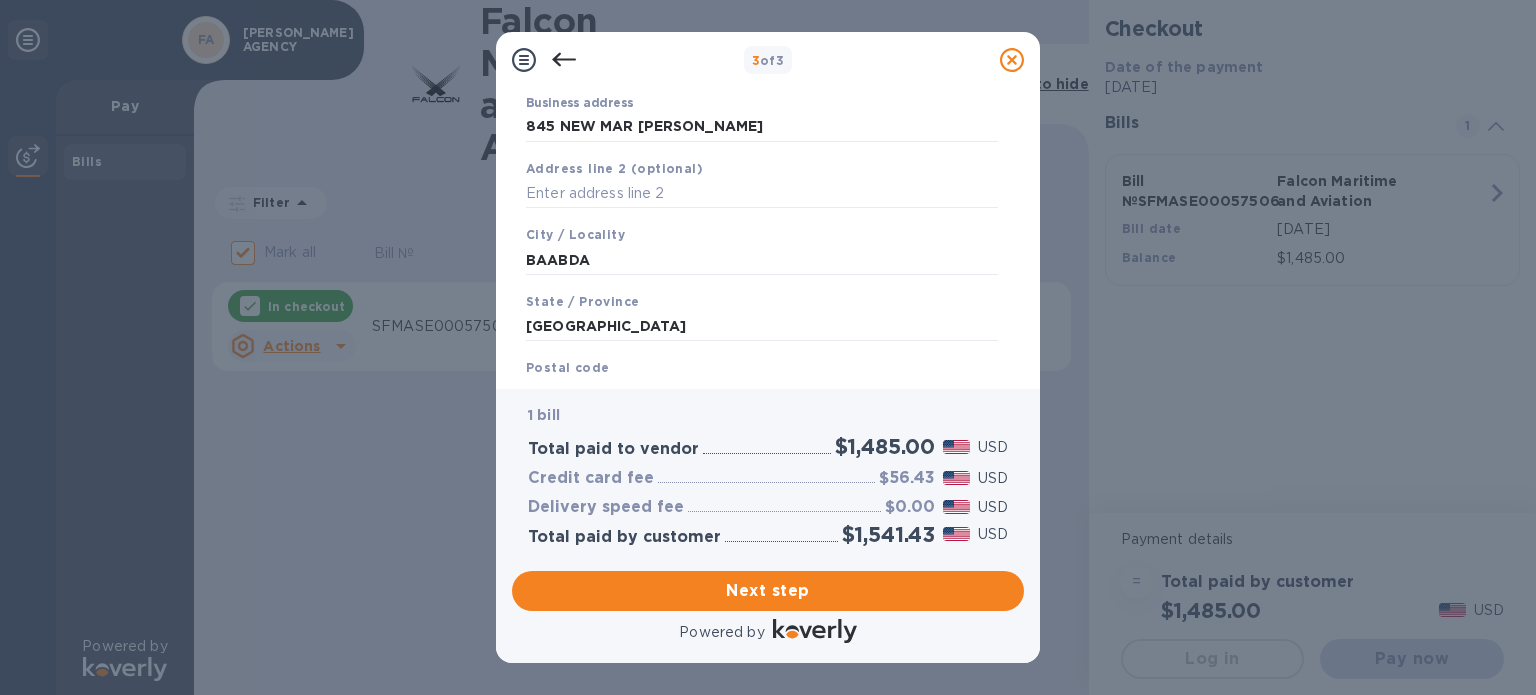 scroll, scrollTop: 285, scrollLeft: 0, axis: vertical 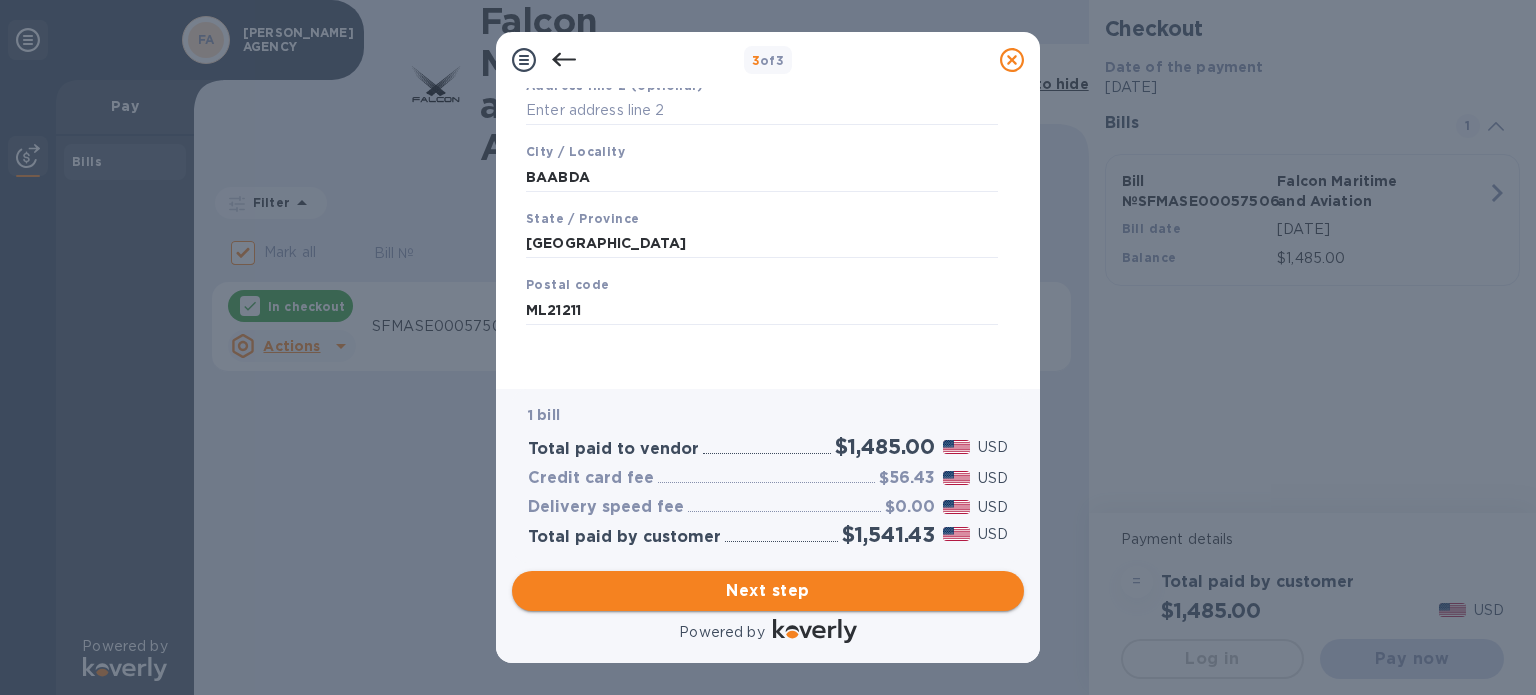 click on "Next step" at bounding box center [768, 591] 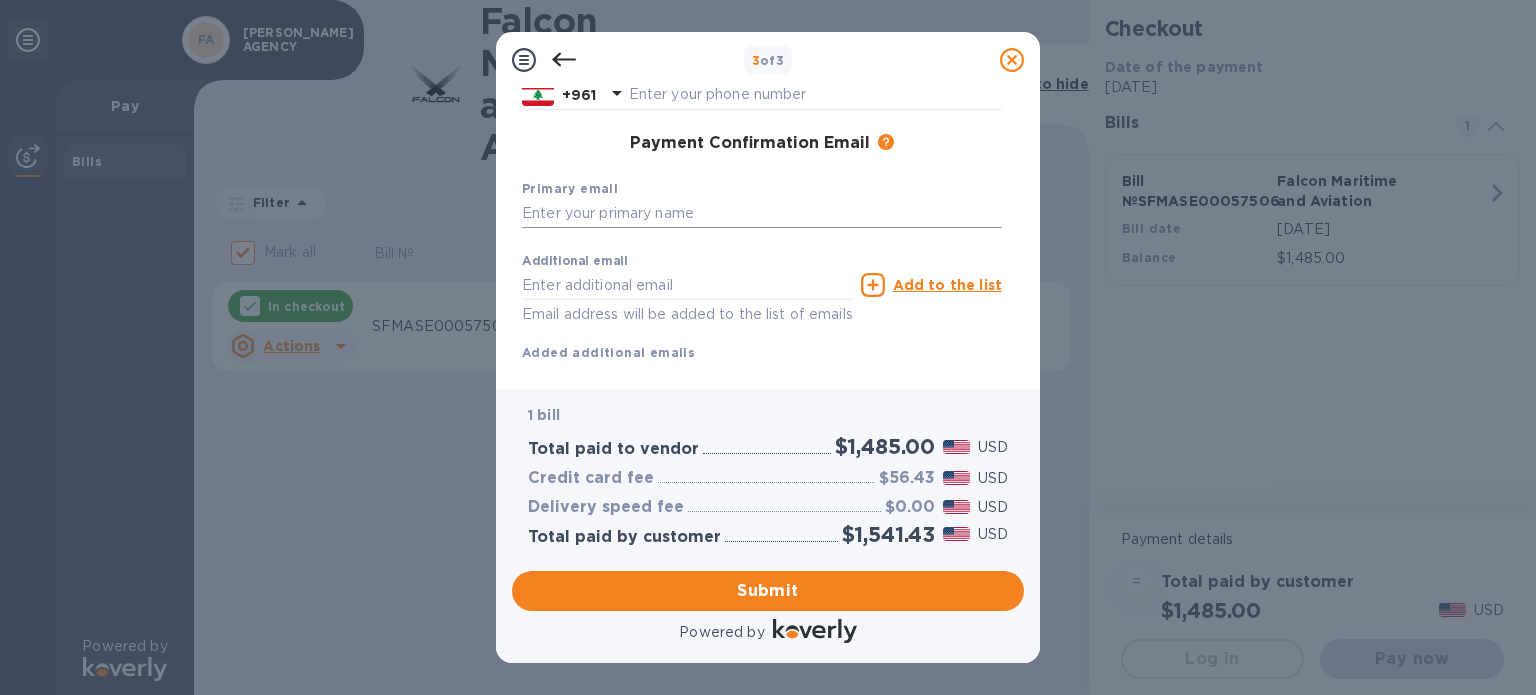 scroll, scrollTop: 0, scrollLeft: 0, axis: both 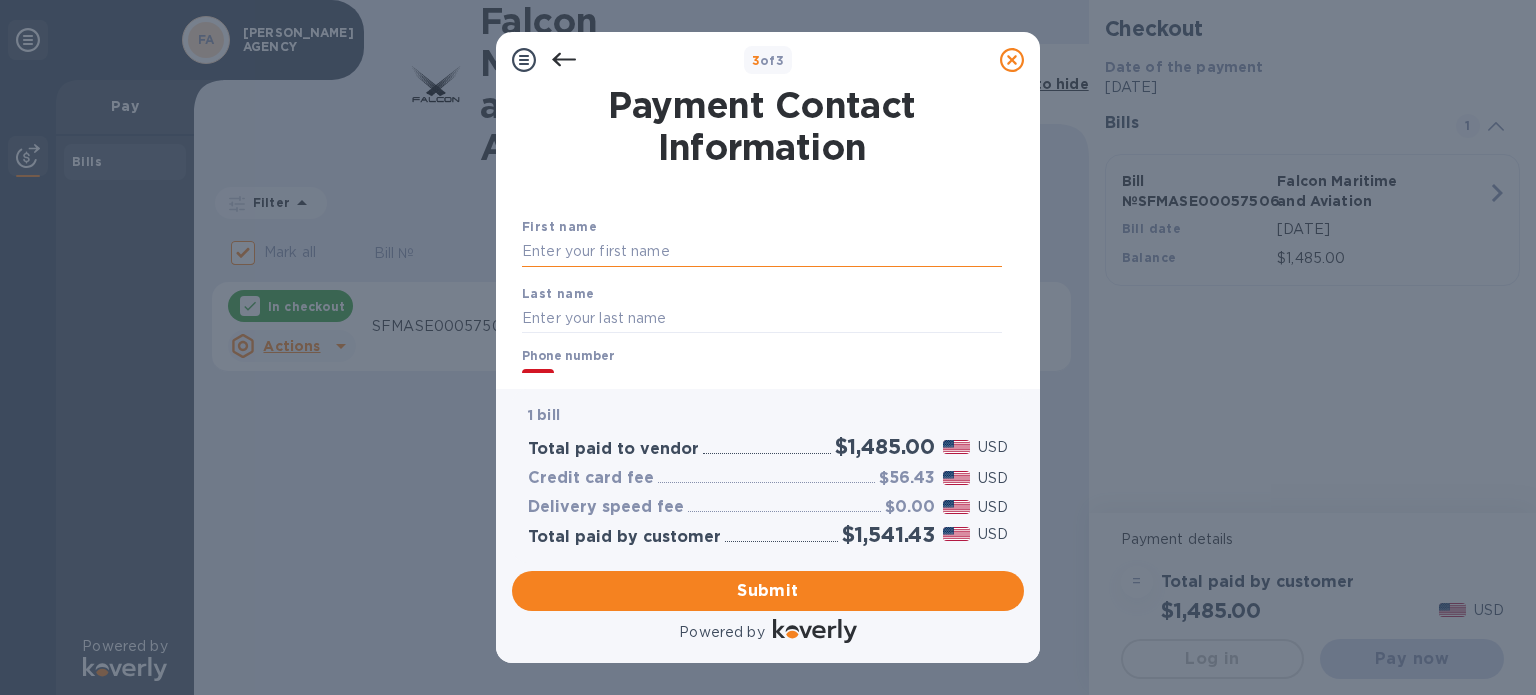click at bounding box center (762, 252) 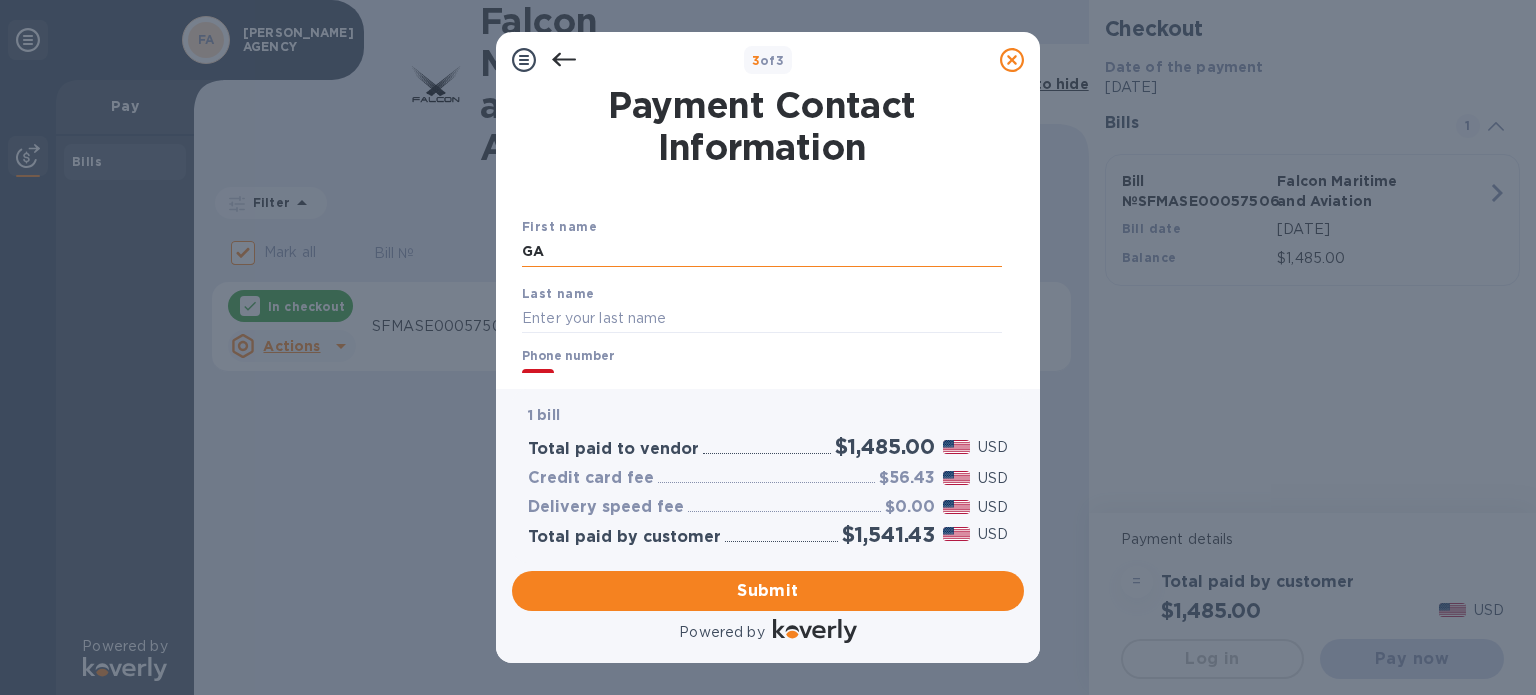 type on "G" 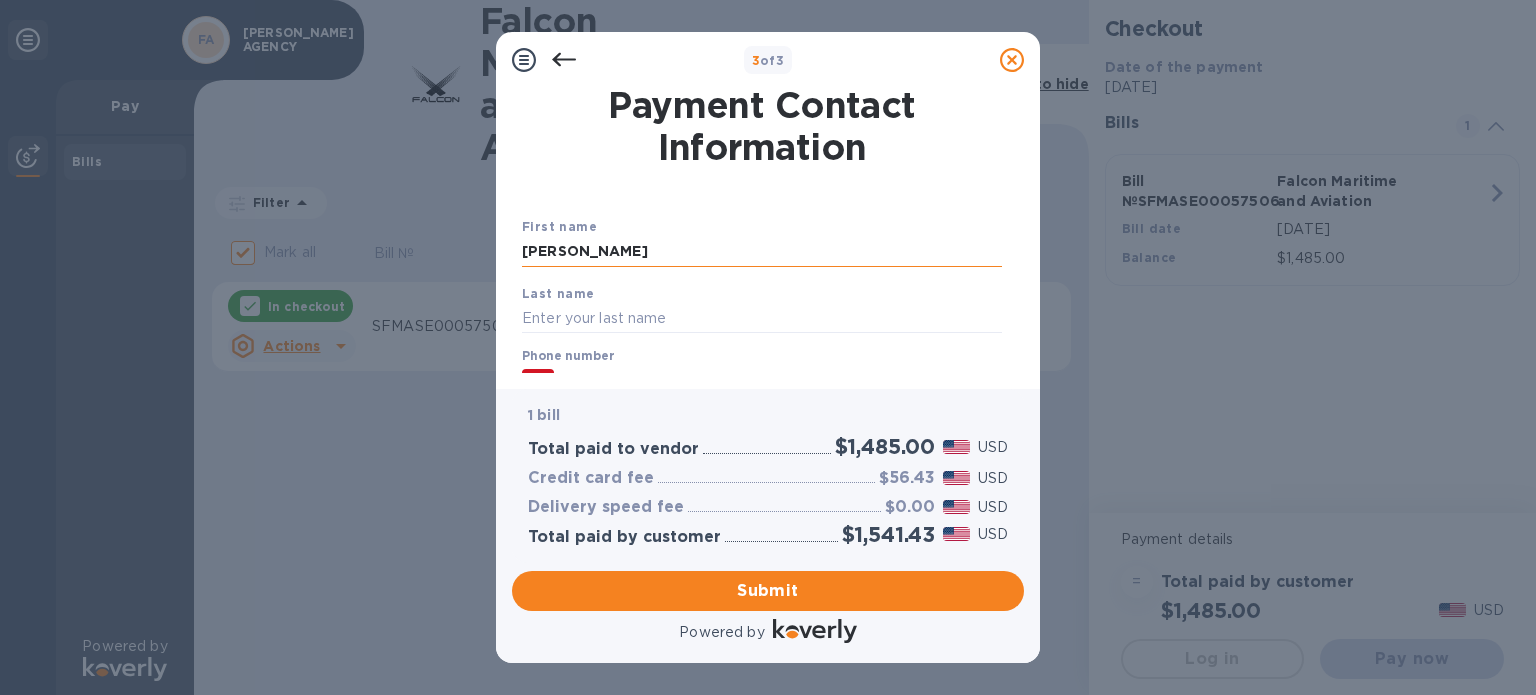 type on "[PERSON_NAME]" 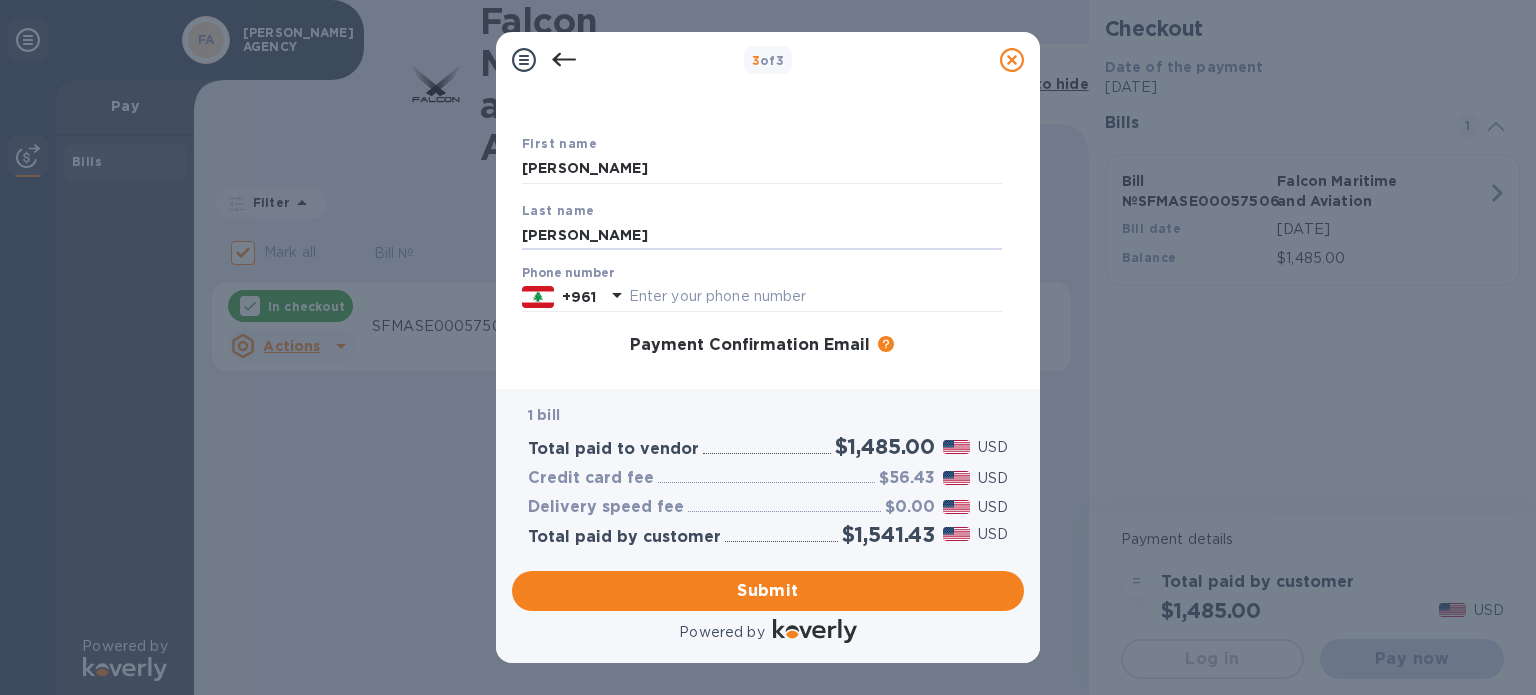 scroll, scrollTop: 200, scrollLeft: 0, axis: vertical 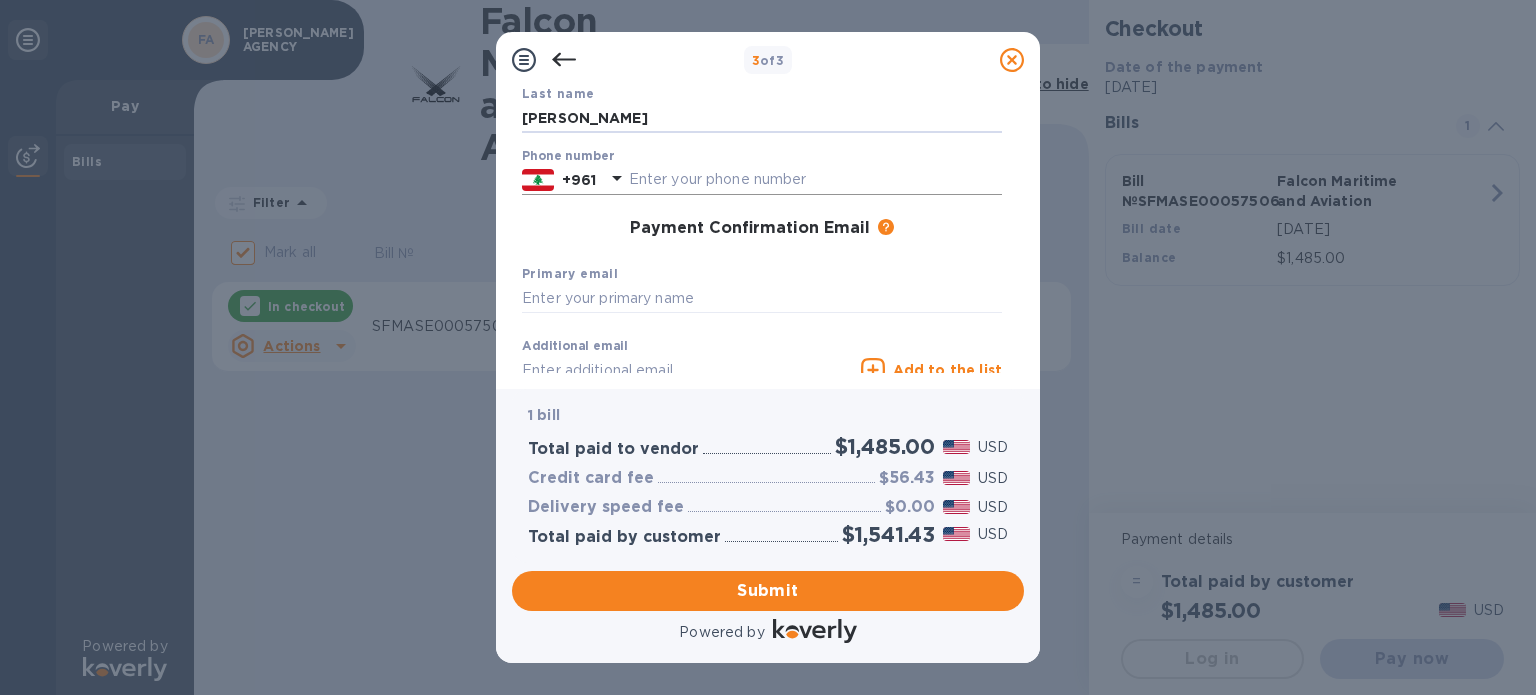 type on "[PERSON_NAME]" 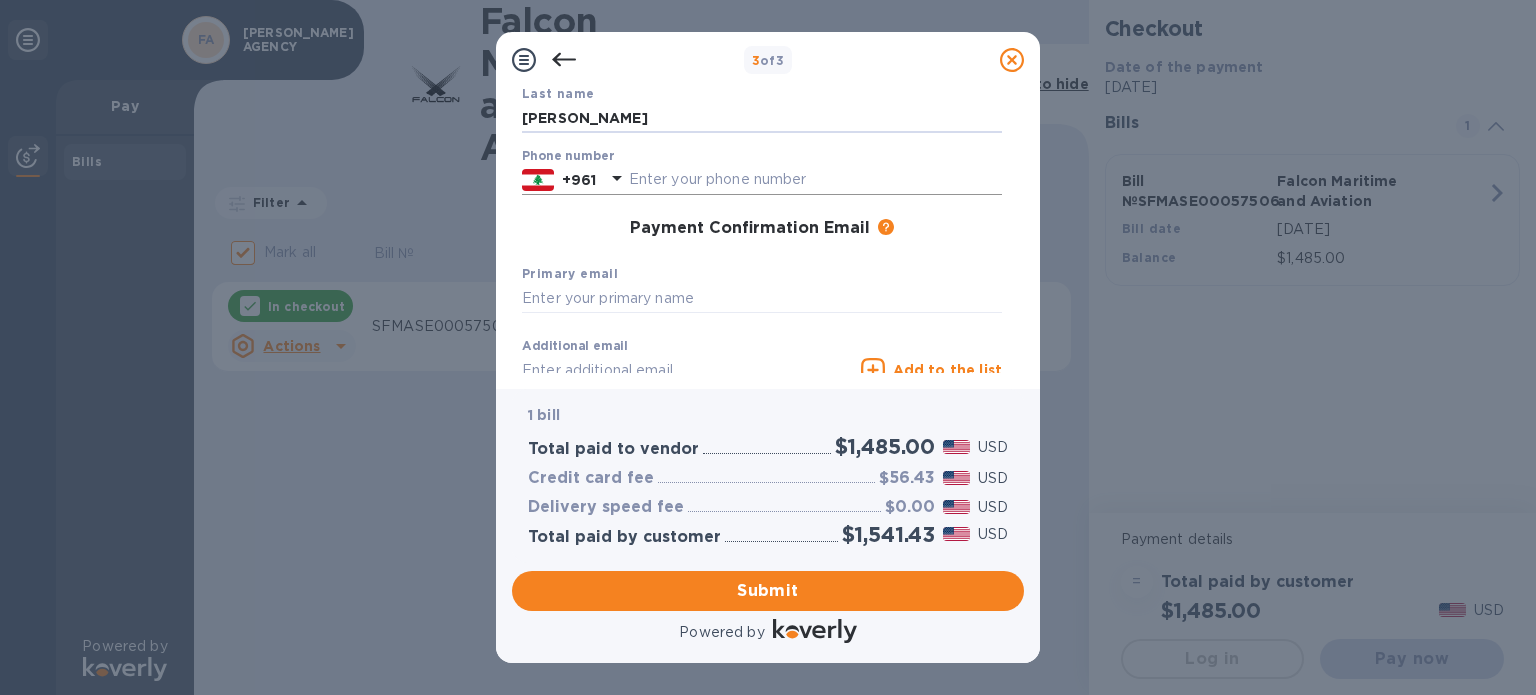 click at bounding box center (815, 180) 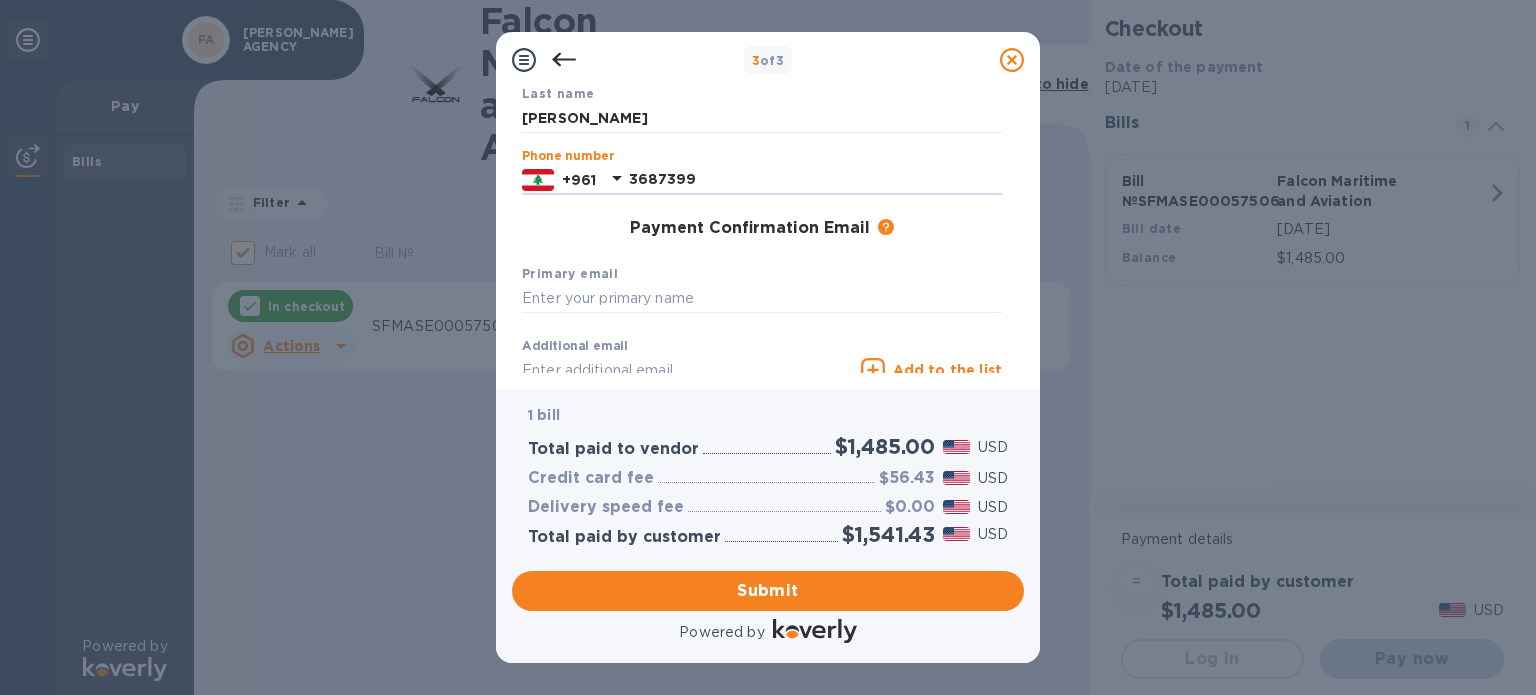 type on "3687399" 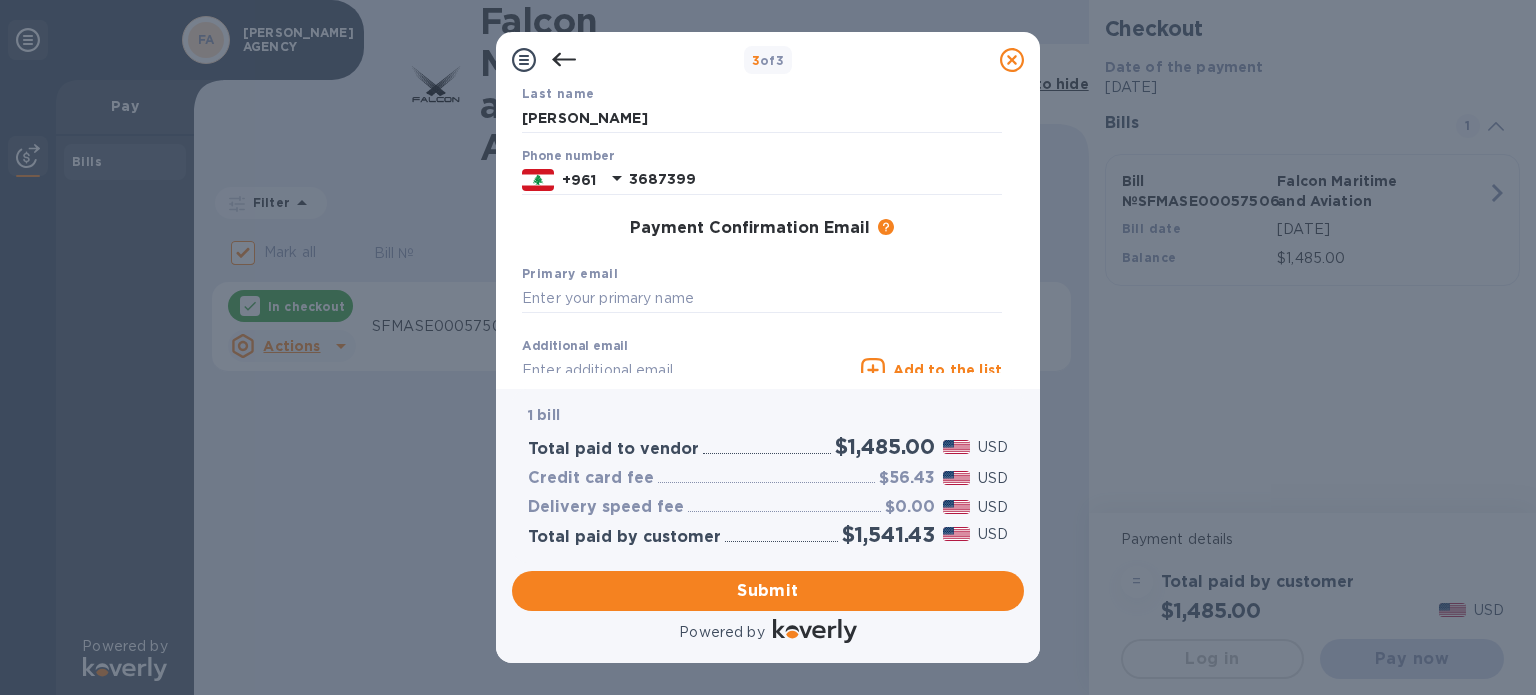 click on "Primary email" at bounding box center [762, 288] 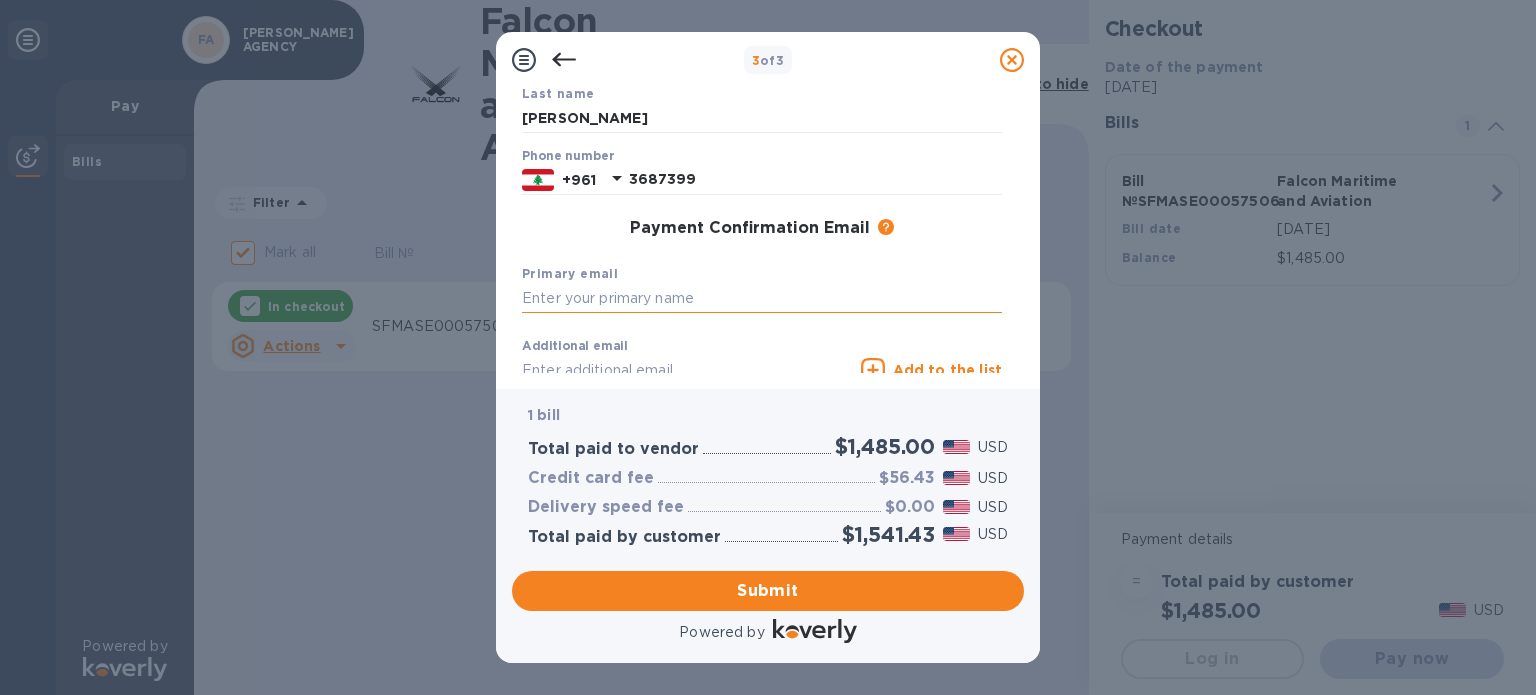 click at bounding box center (762, 299) 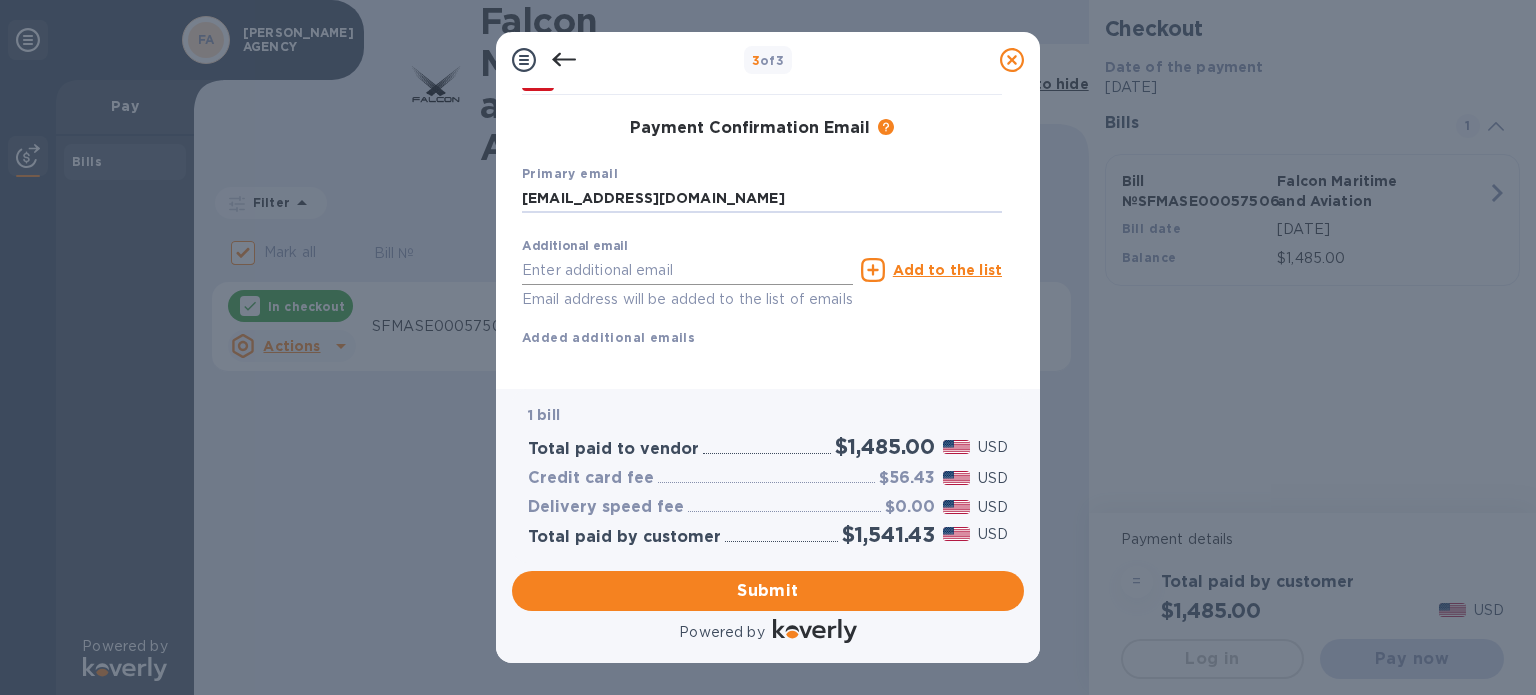 type on "[EMAIL_ADDRESS][DOMAIN_NAME]" 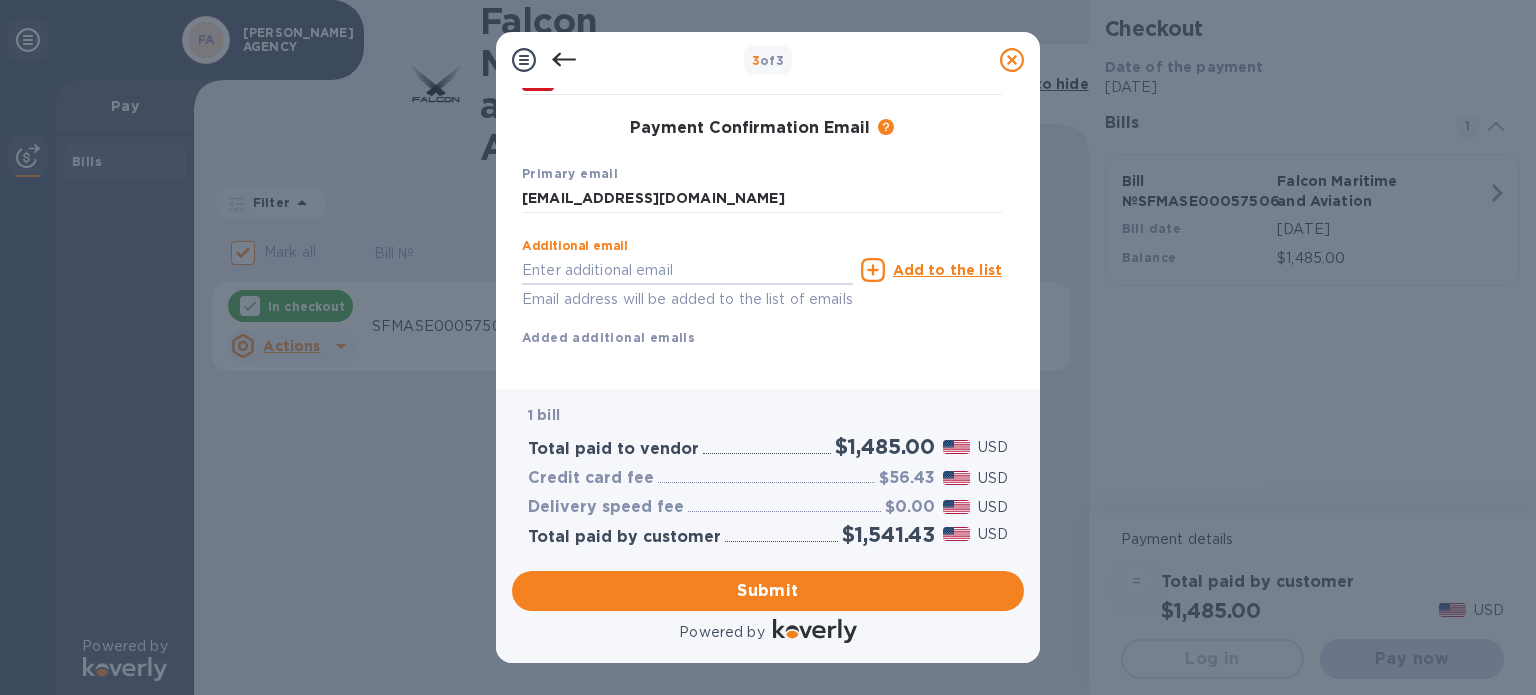 click on "Payment Contact Information First name [PERSON_NAME] Last name [PERSON_NAME] Phone number [PHONE_NUMBER] Payment Confirmation Email The added email addresses will be used to send the payment confirmation. Primary email [EMAIL_ADDRESS][DOMAIN_NAME] Additional email Email address will be added to the list of emails Add to the list Added additional emails Submit" at bounding box center (768, 238) 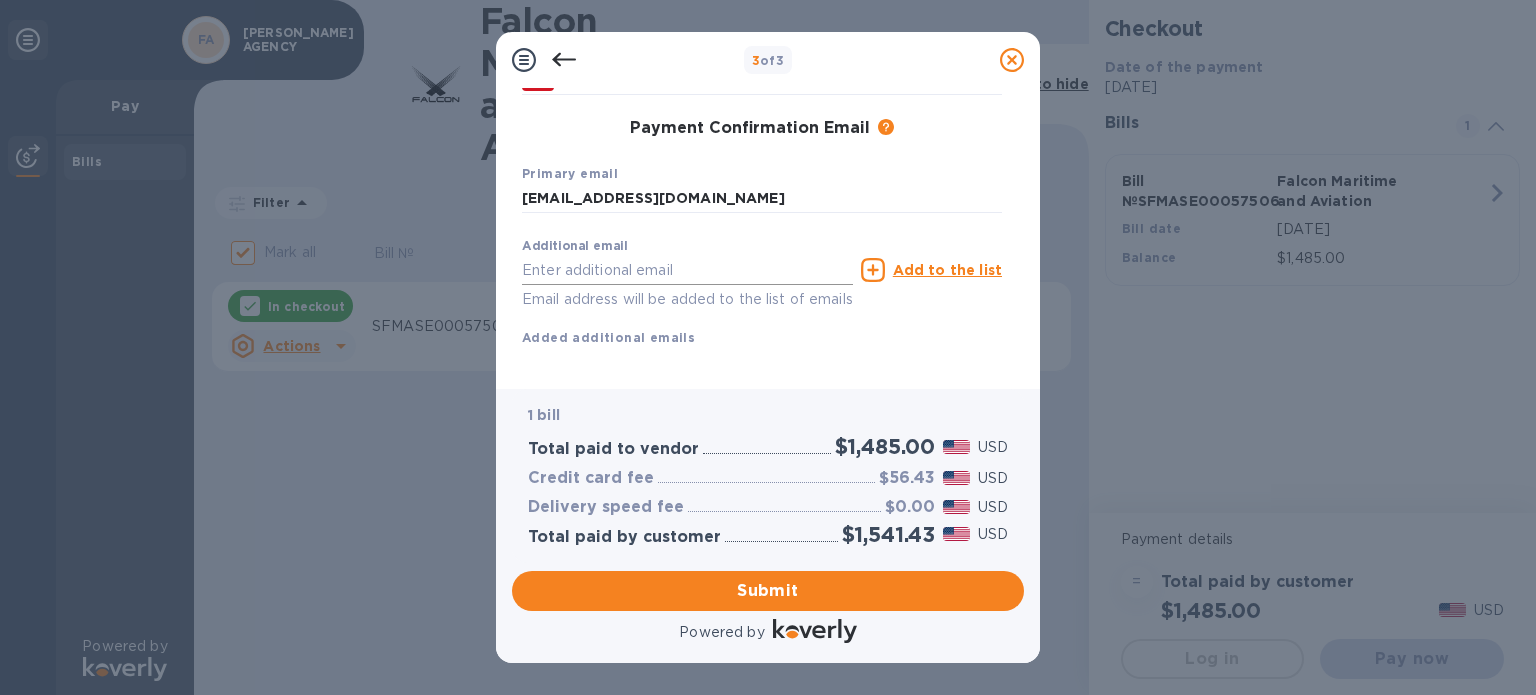 scroll, scrollTop: 332, scrollLeft: 0, axis: vertical 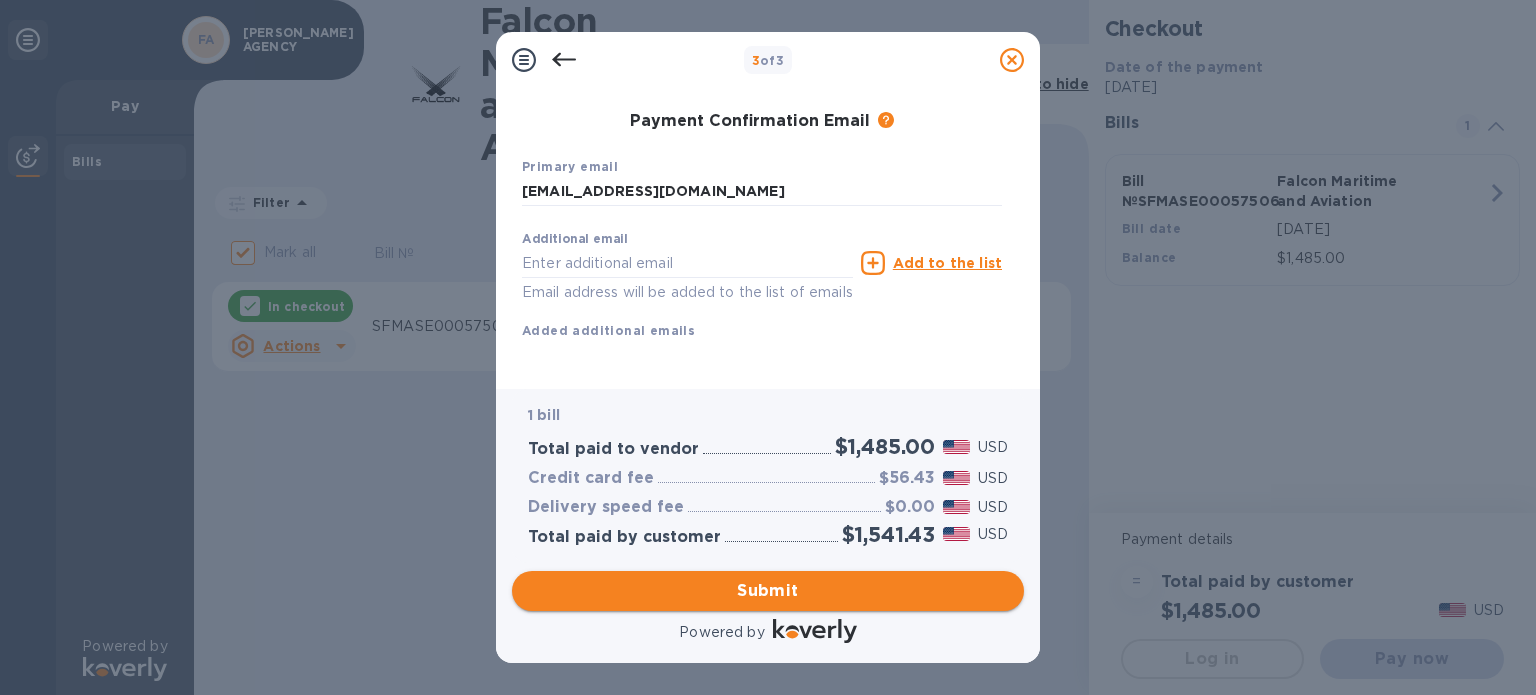 click on "Submit" at bounding box center (768, 591) 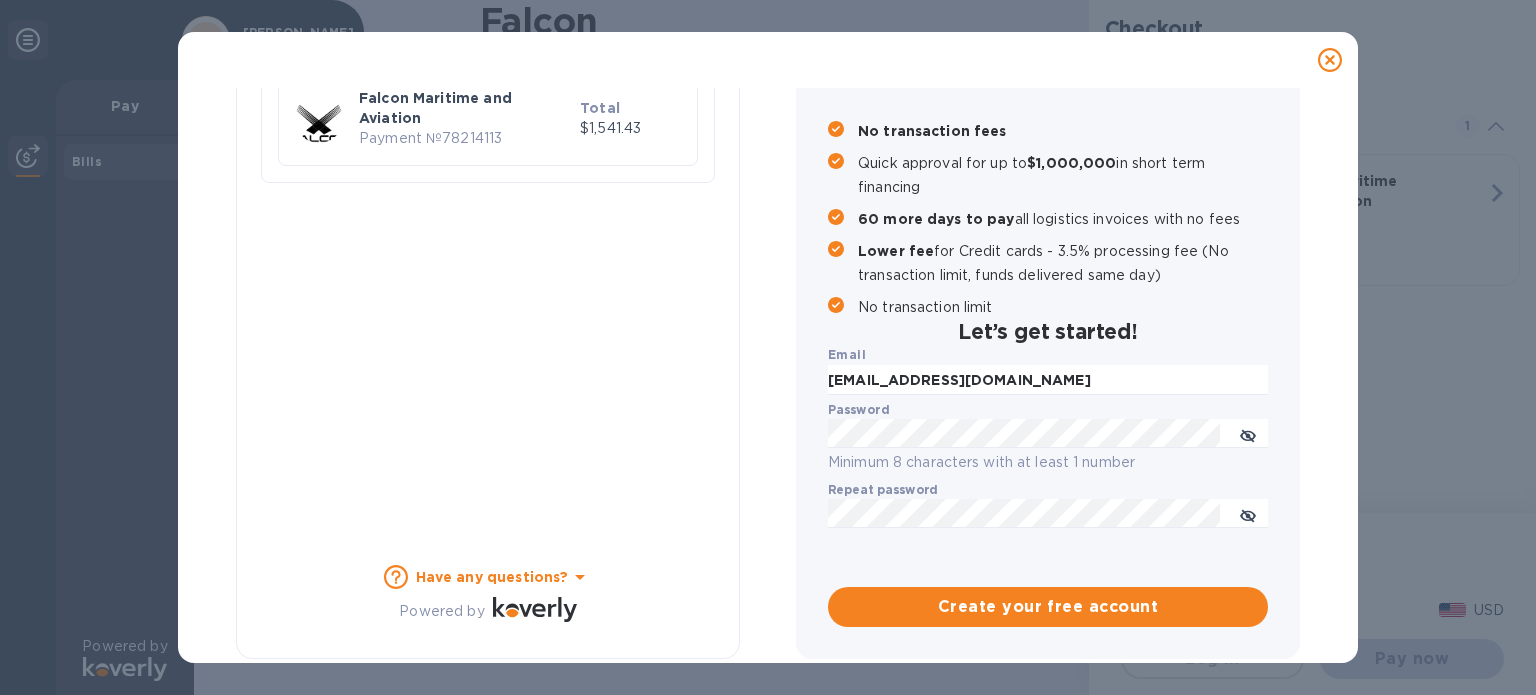 checkbox on "false" 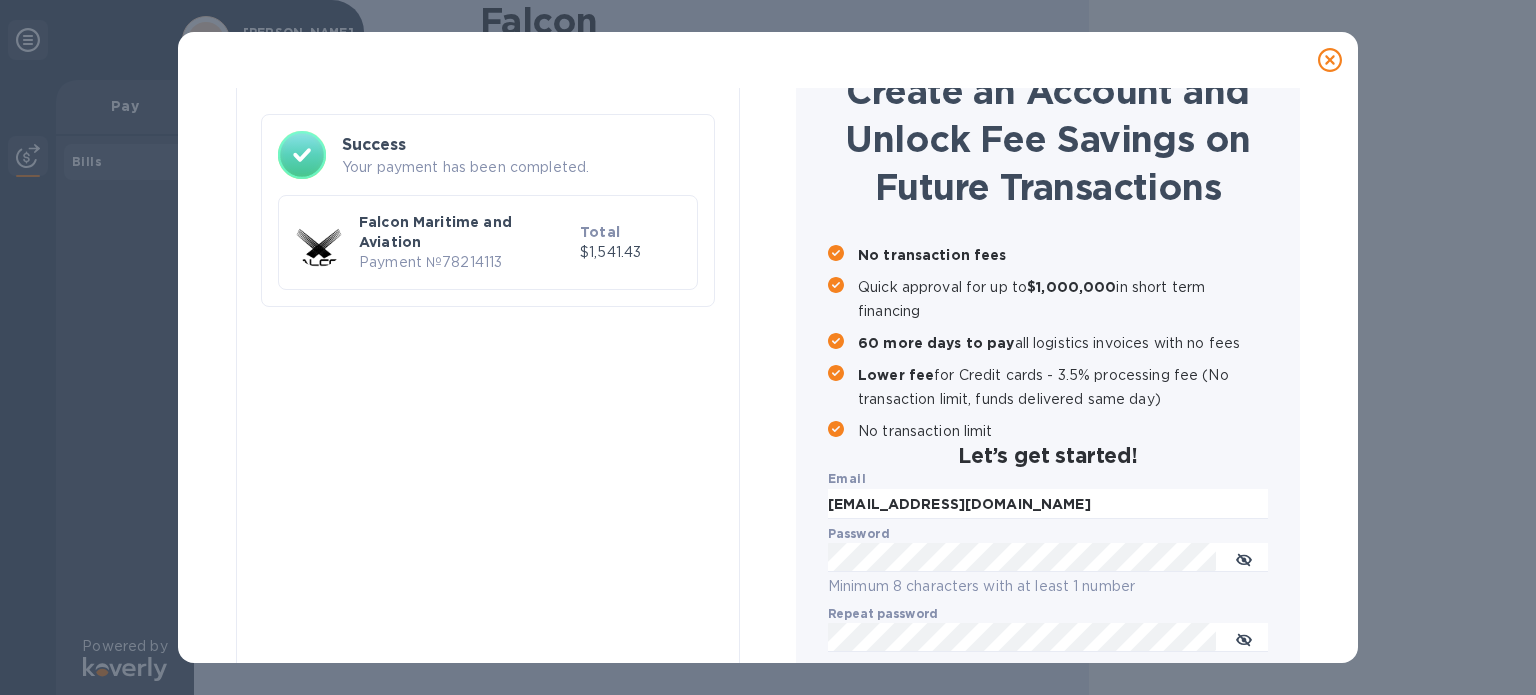 scroll, scrollTop: 0, scrollLeft: 0, axis: both 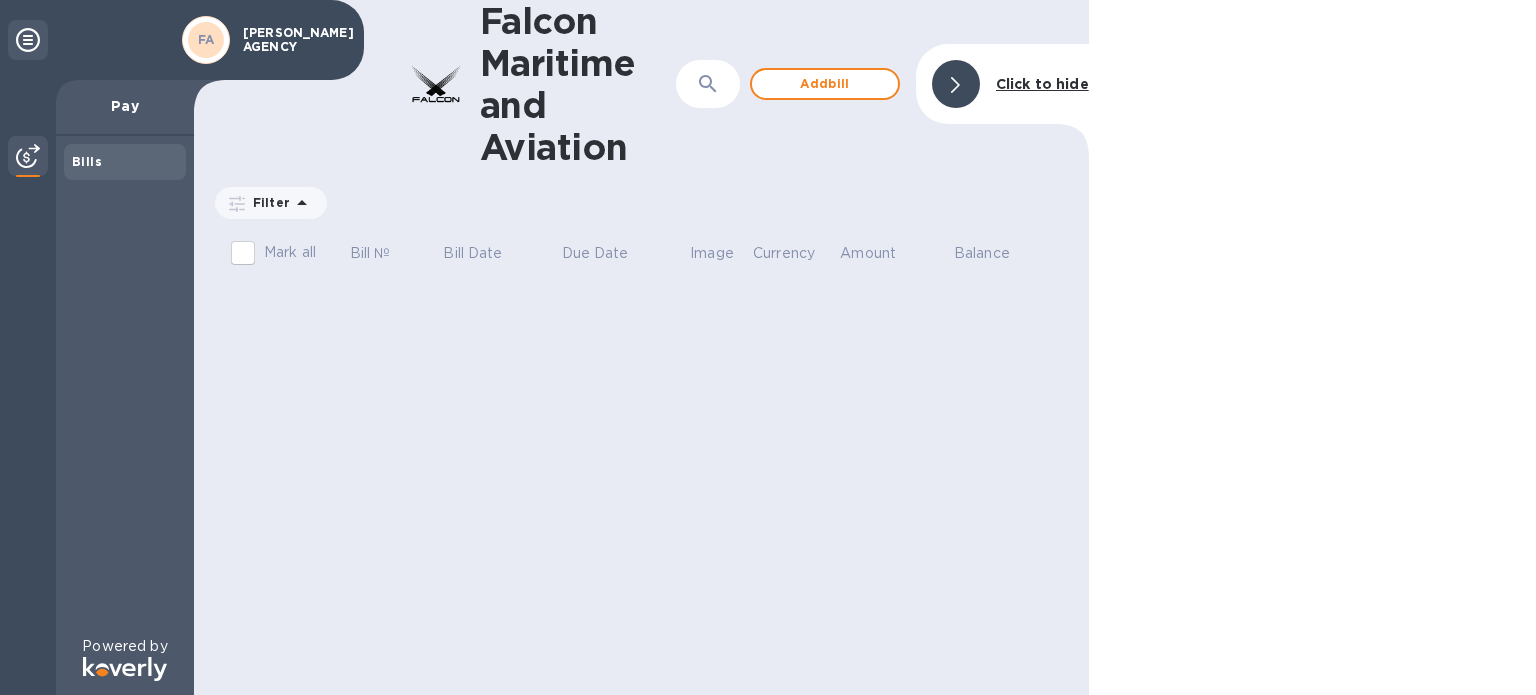 click on "Falcon Maritime and Aviation ​ Add   [PERSON_NAME] to hide Filter Amount   Mark all Bill № Bill Date Due Date Image Currency Amount Balance" at bounding box center [641, 347] 